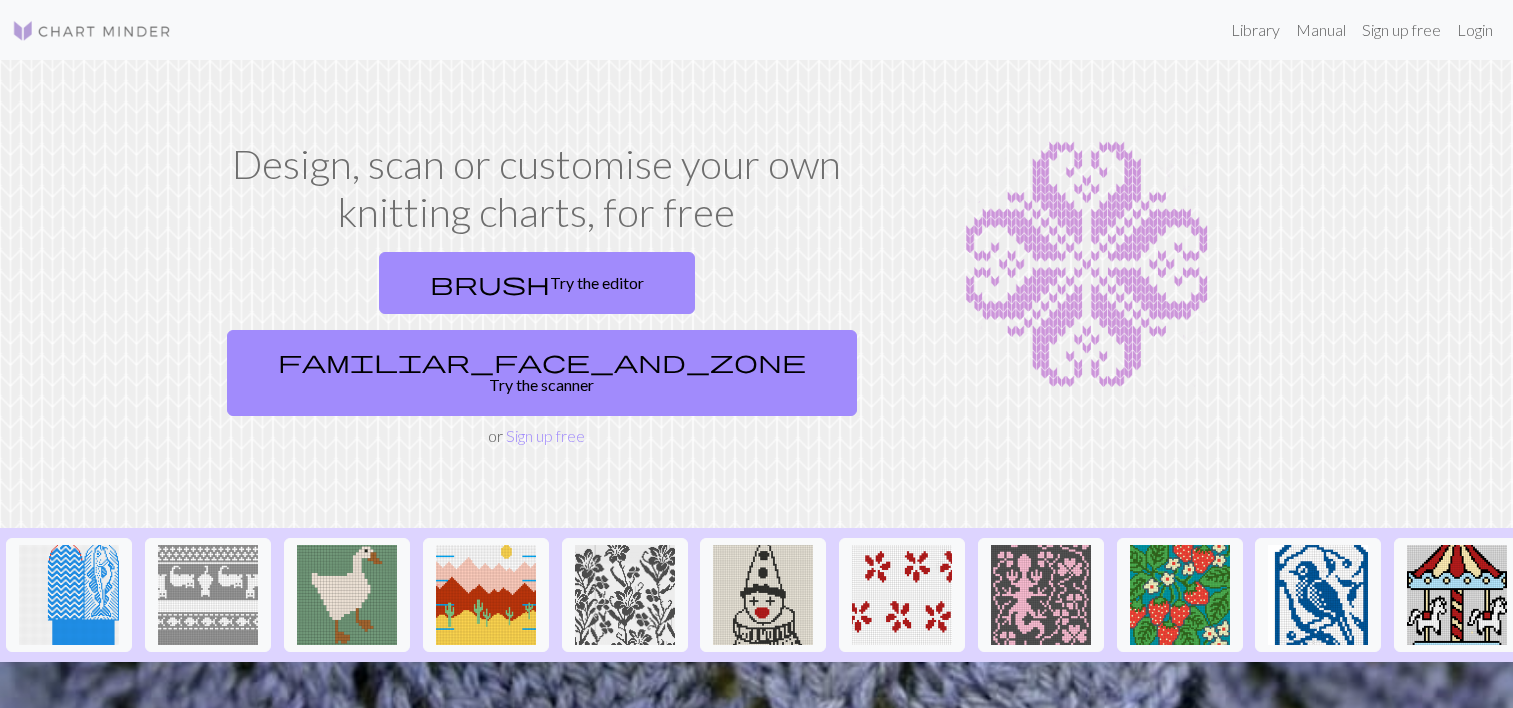 scroll, scrollTop: 0, scrollLeft: 0, axis: both 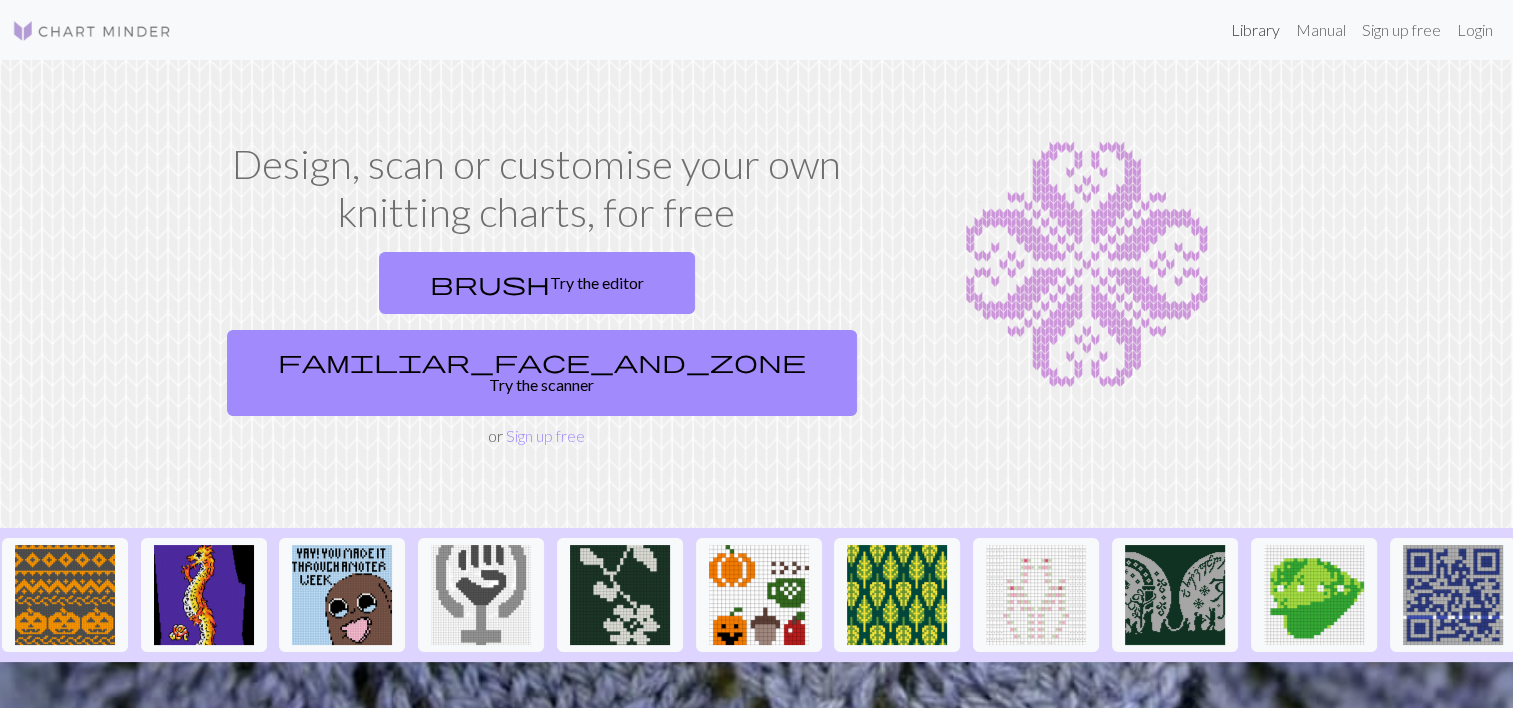 click on "Library" at bounding box center [1255, 30] 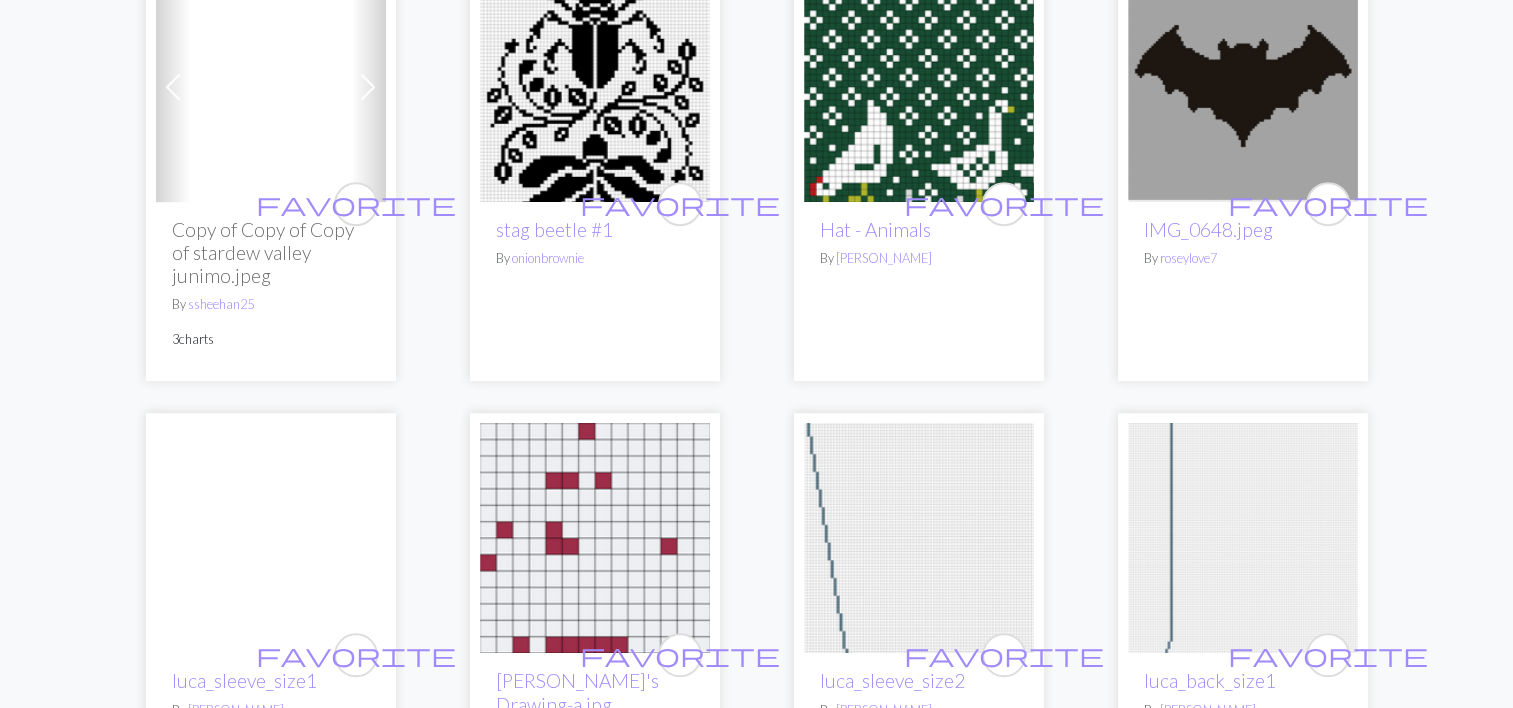 scroll, scrollTop: 1204, scrollLeft: 0, axis: vertical 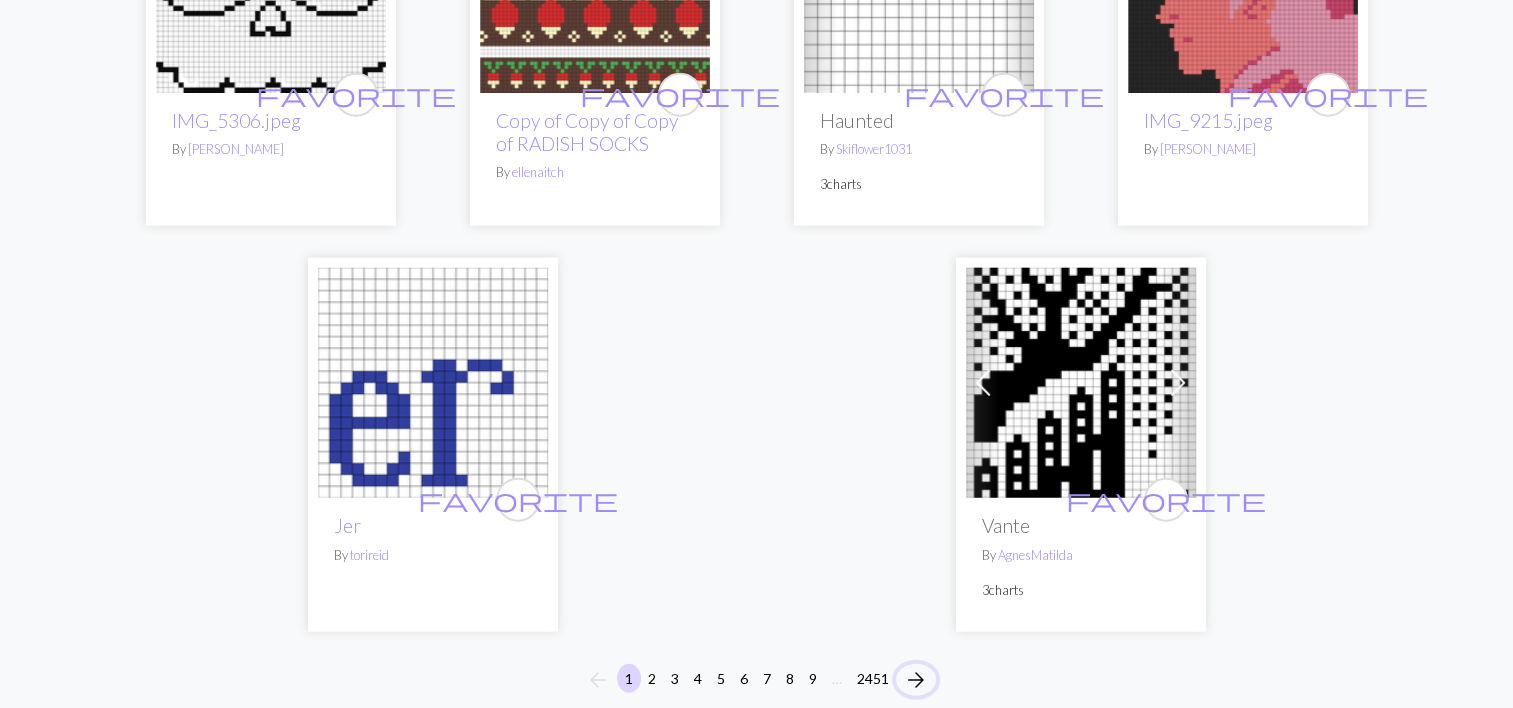 click on "arrow_forward" at bounding box center (916, 680) 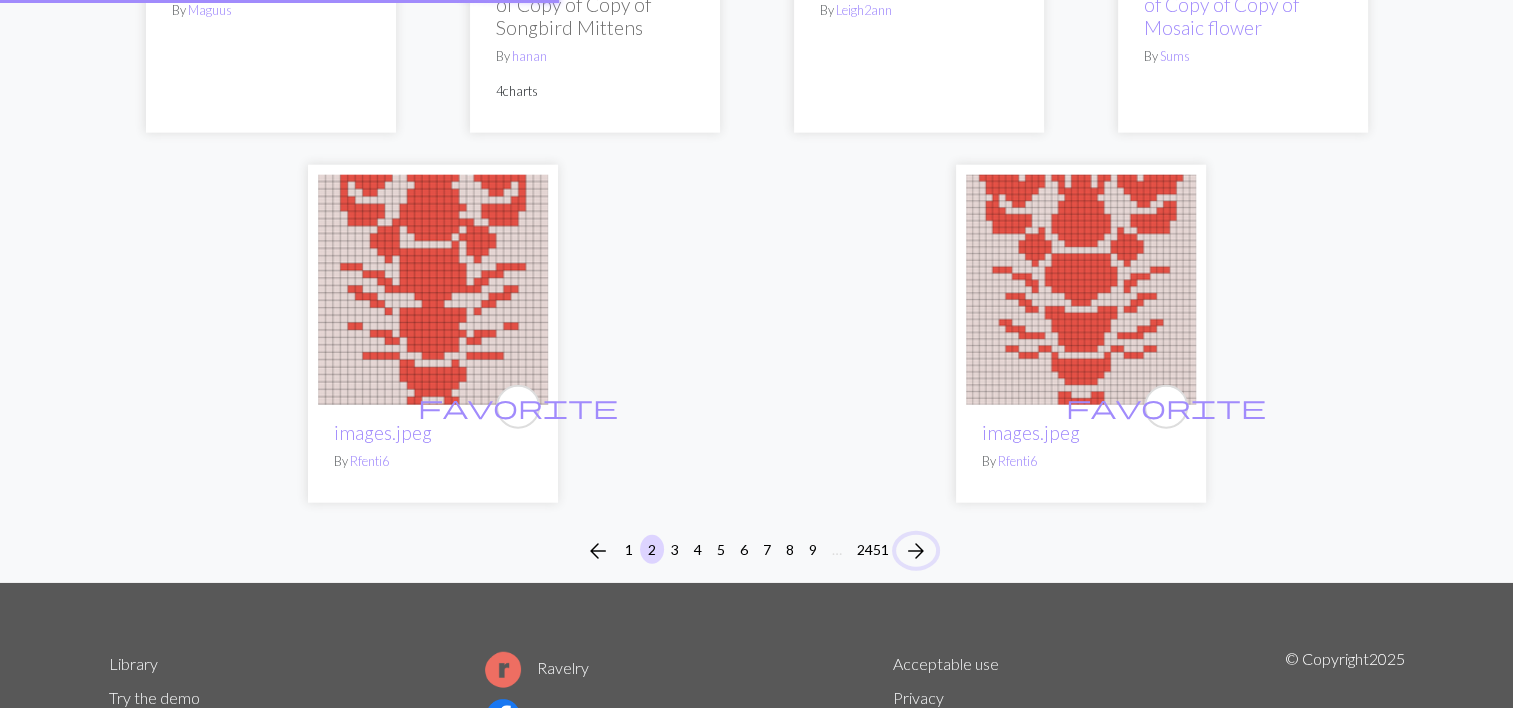 scroll, scrollTop: 0, scrollLeft: 0, axis: both 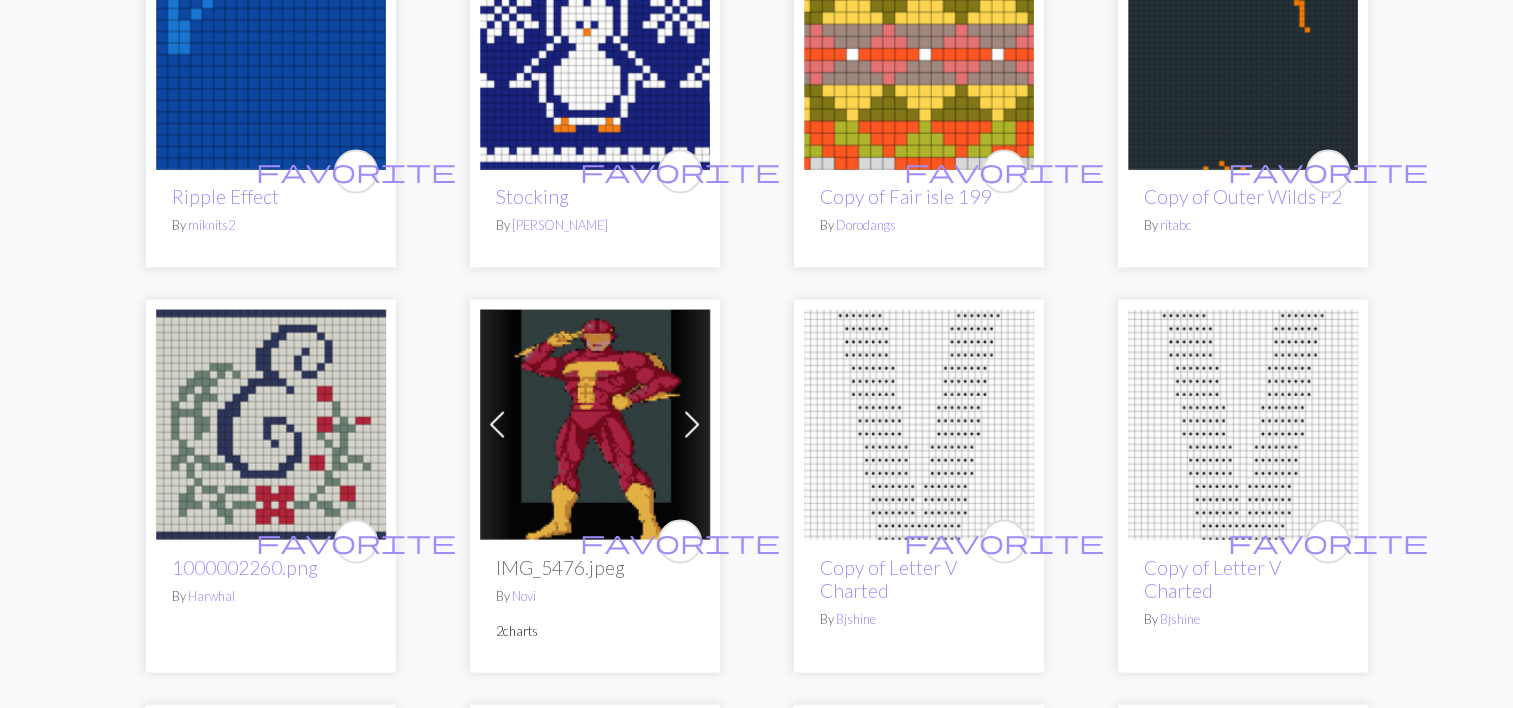 click at bounding box center [595, 424] 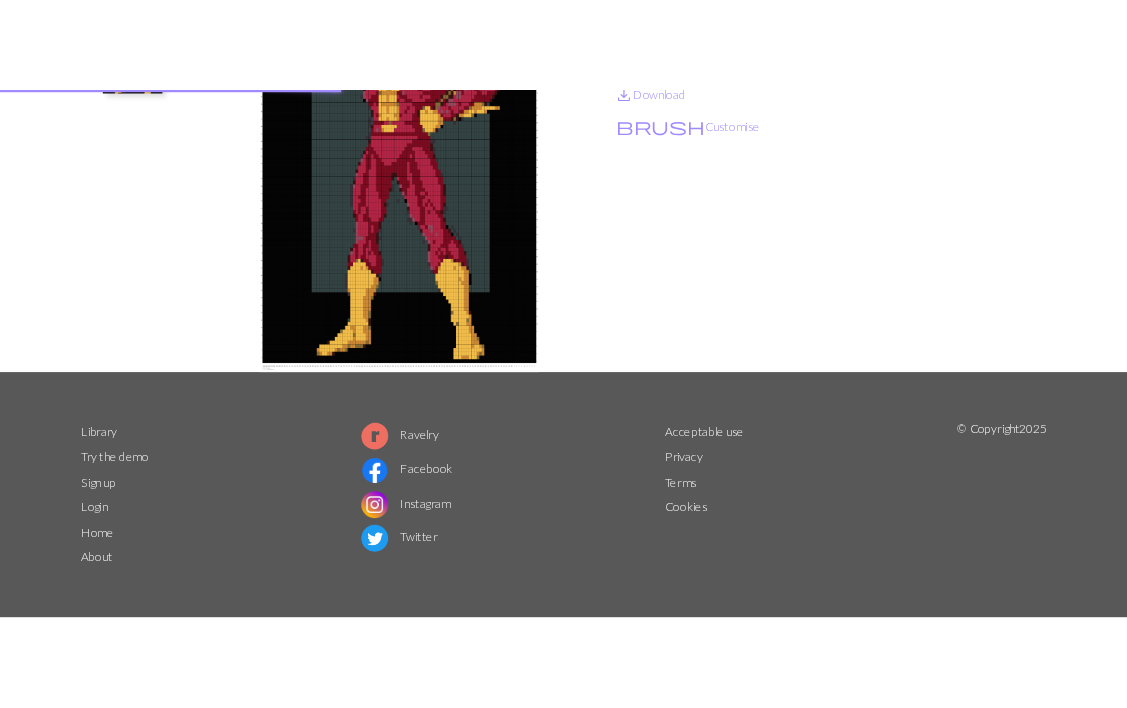 scroll, scrollTop: 0, scrollLeft: 0, axis: both 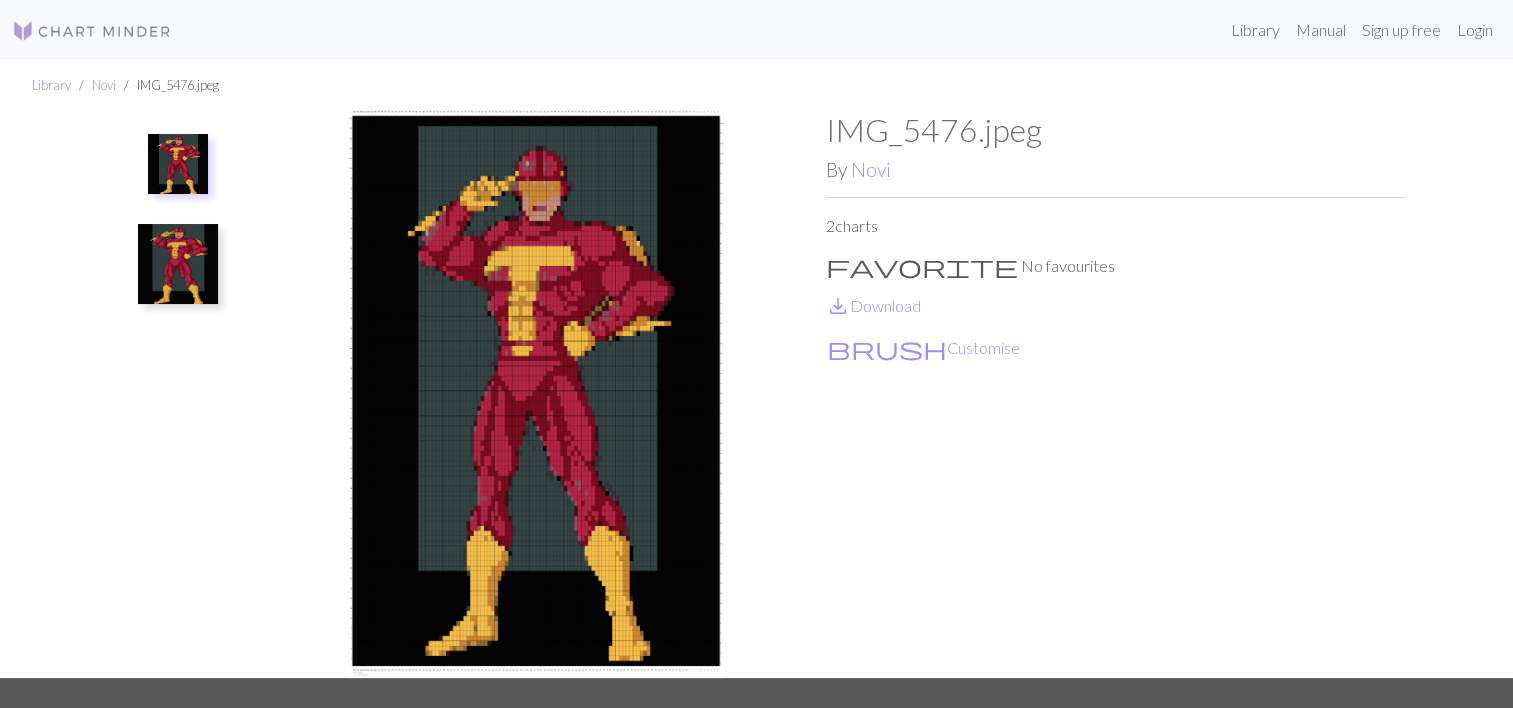 click at bounding box center (536, 394) 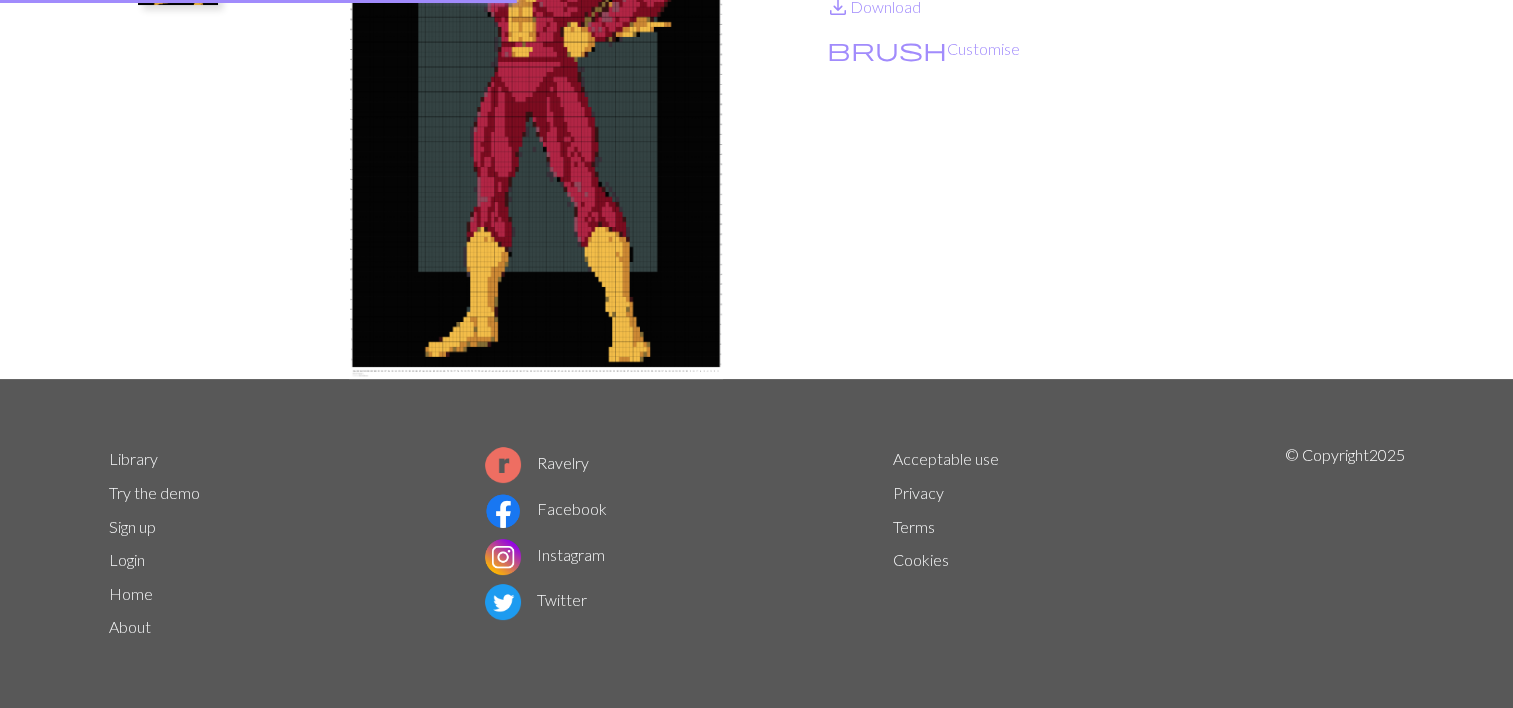 scroll, scrollTop: 0, scrollLeft: 0, axis: both 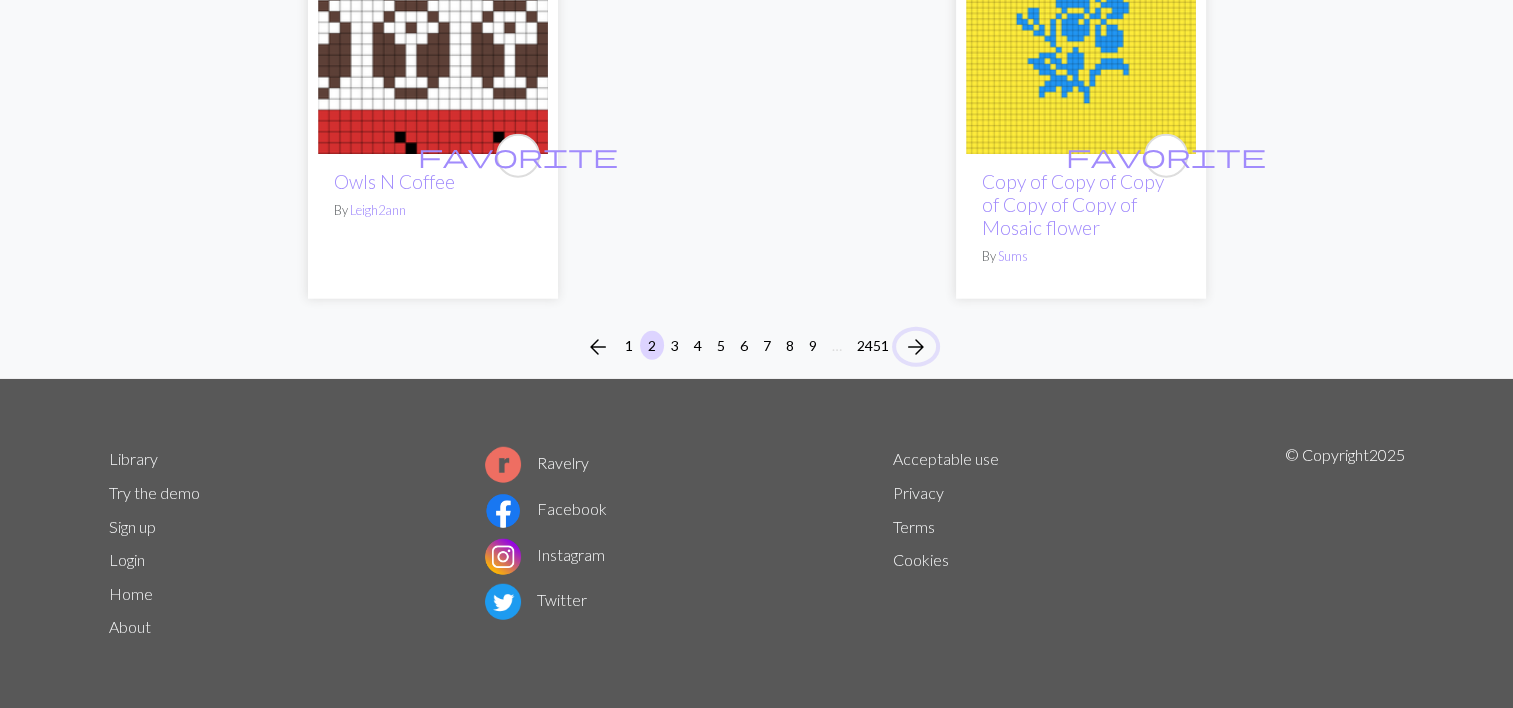 click on "arrow_forward" at bounding box center (916, 347) 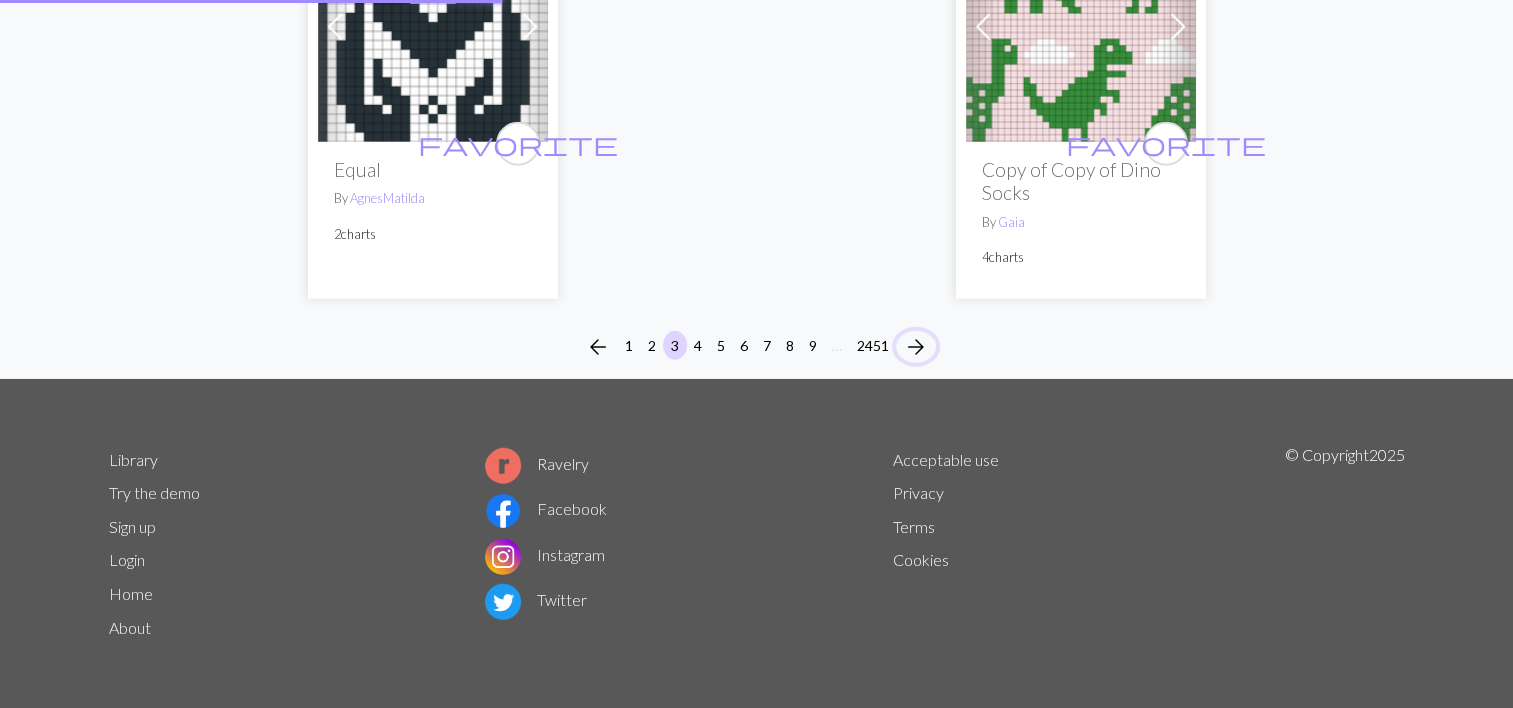 scroll, scrollTop: 0, scrollLeft: 0, axis: both 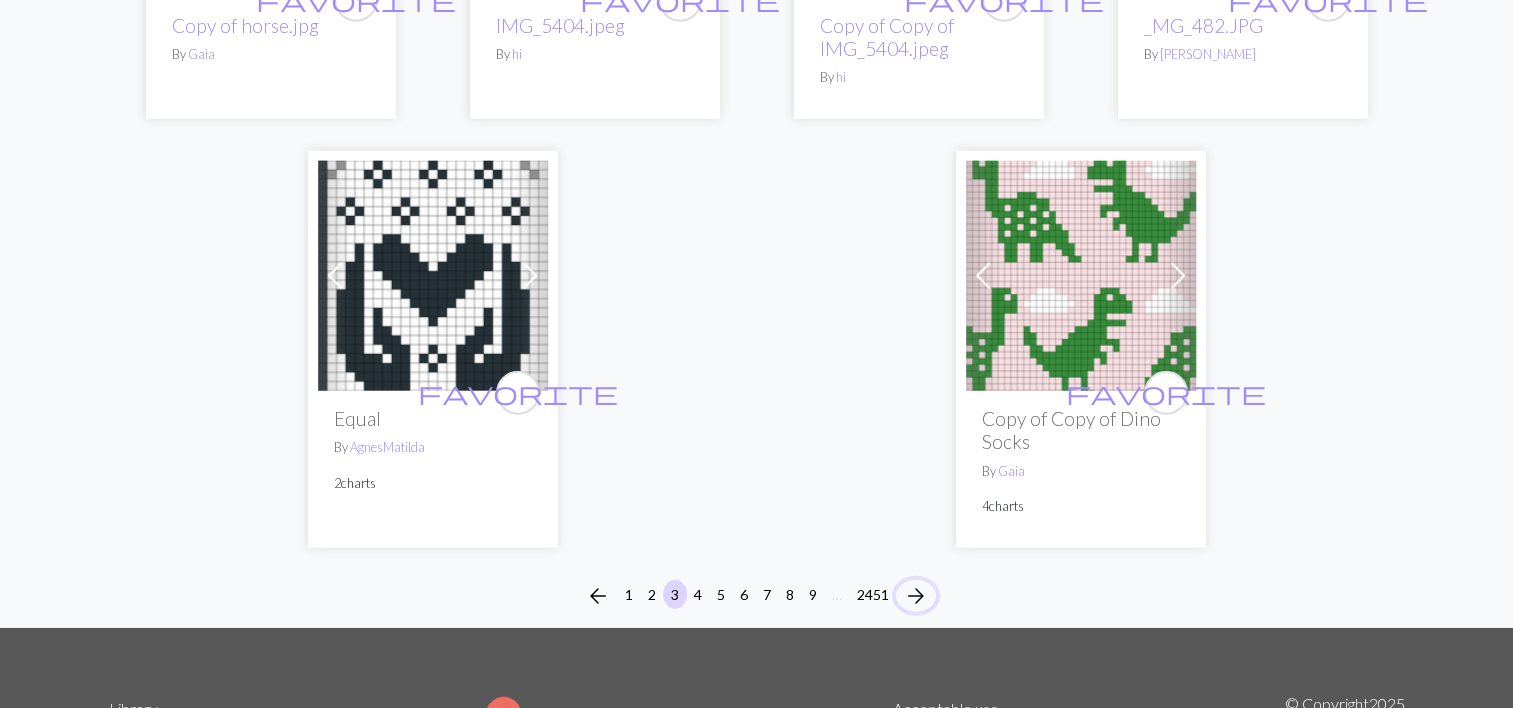click on "arrow_forward" at bounding box center (916, 596) 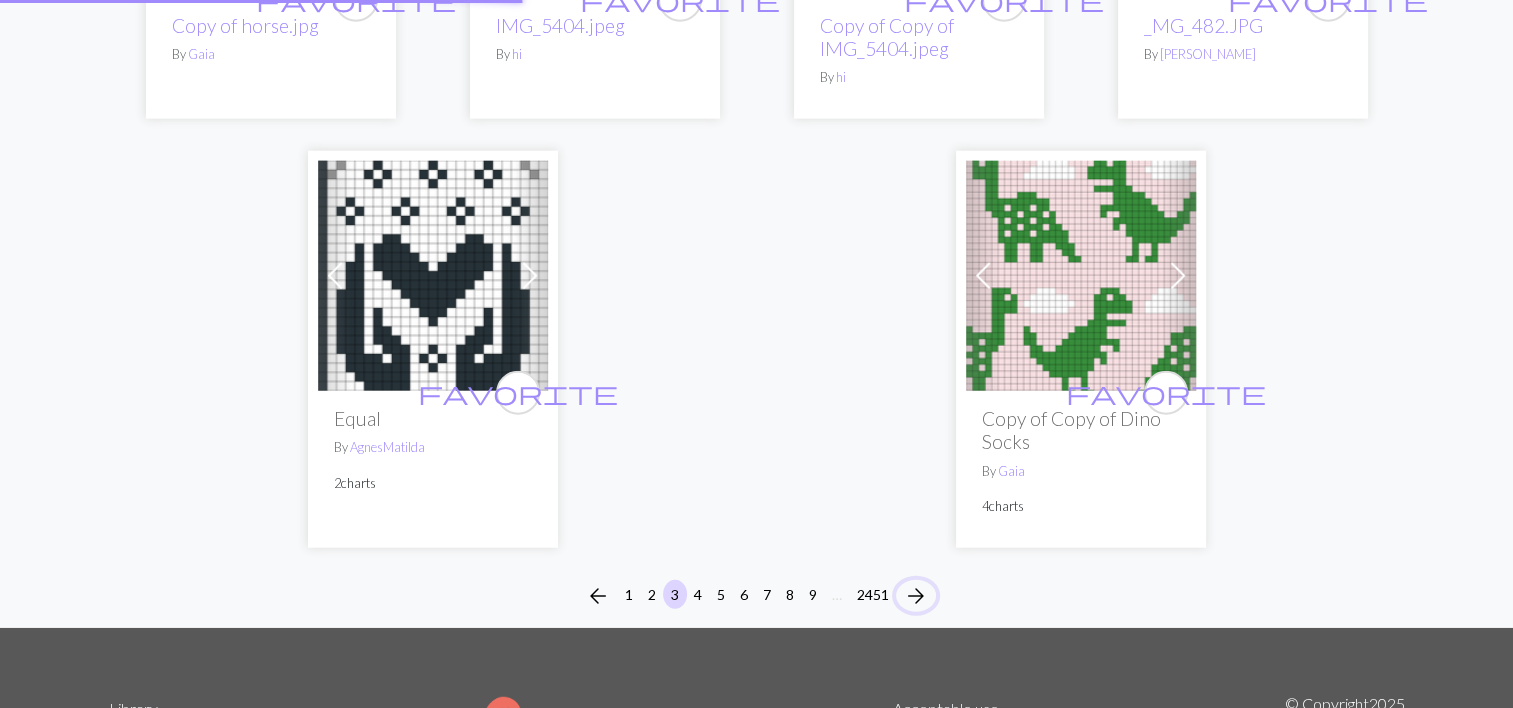 scroll, scrollTop: 0, scrollLeft: 0, axis: both 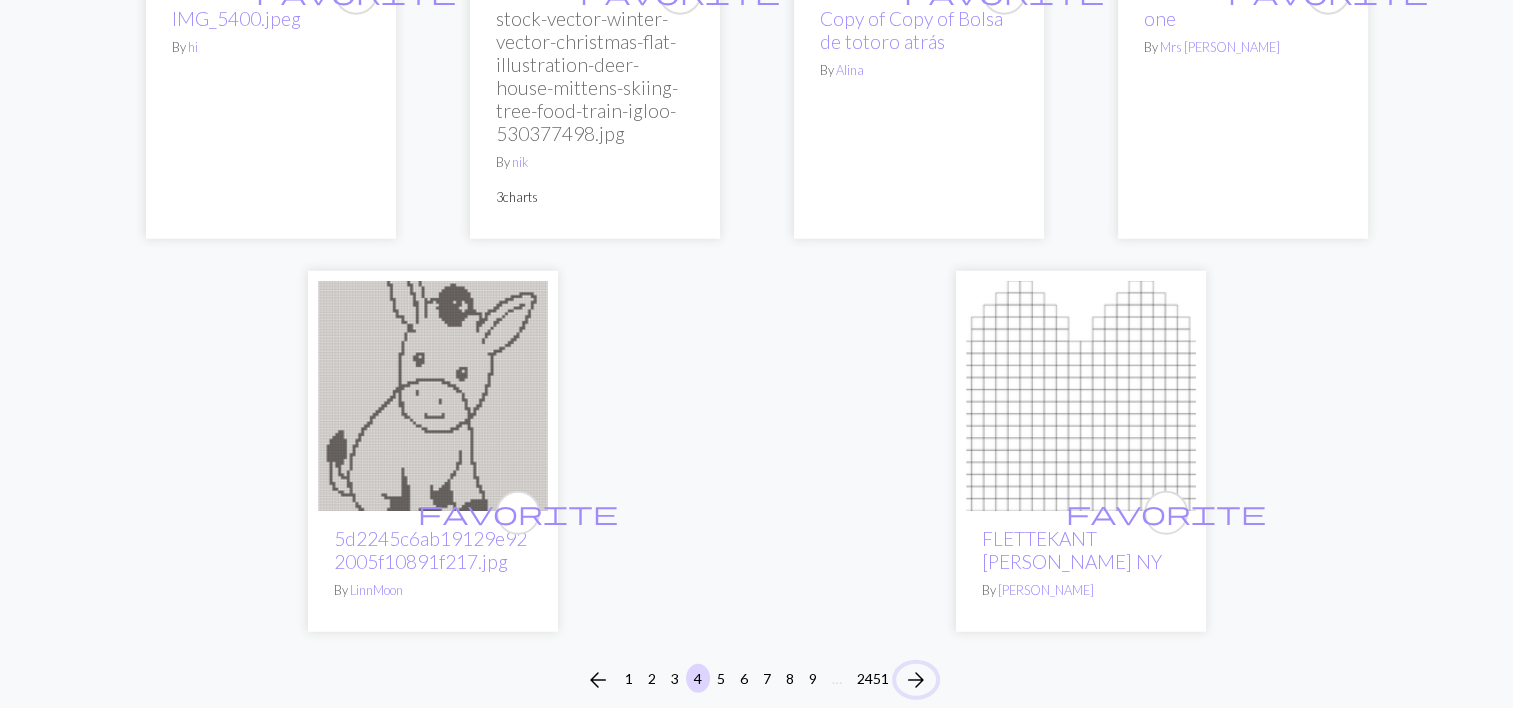 click on "arrow_forward" at bounding box center (916, 680) 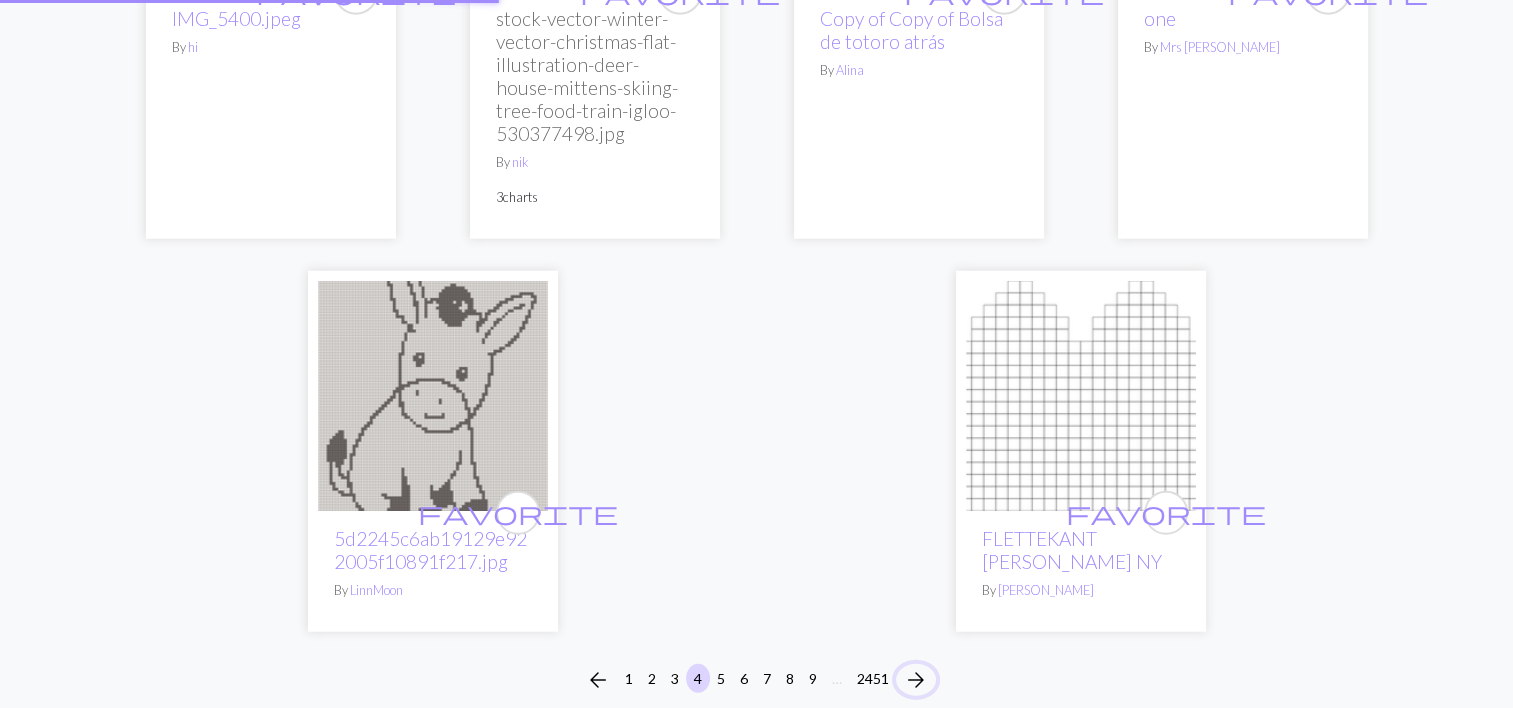 scroll, scrollTop: 0, scrollLeft: 0, axis: both 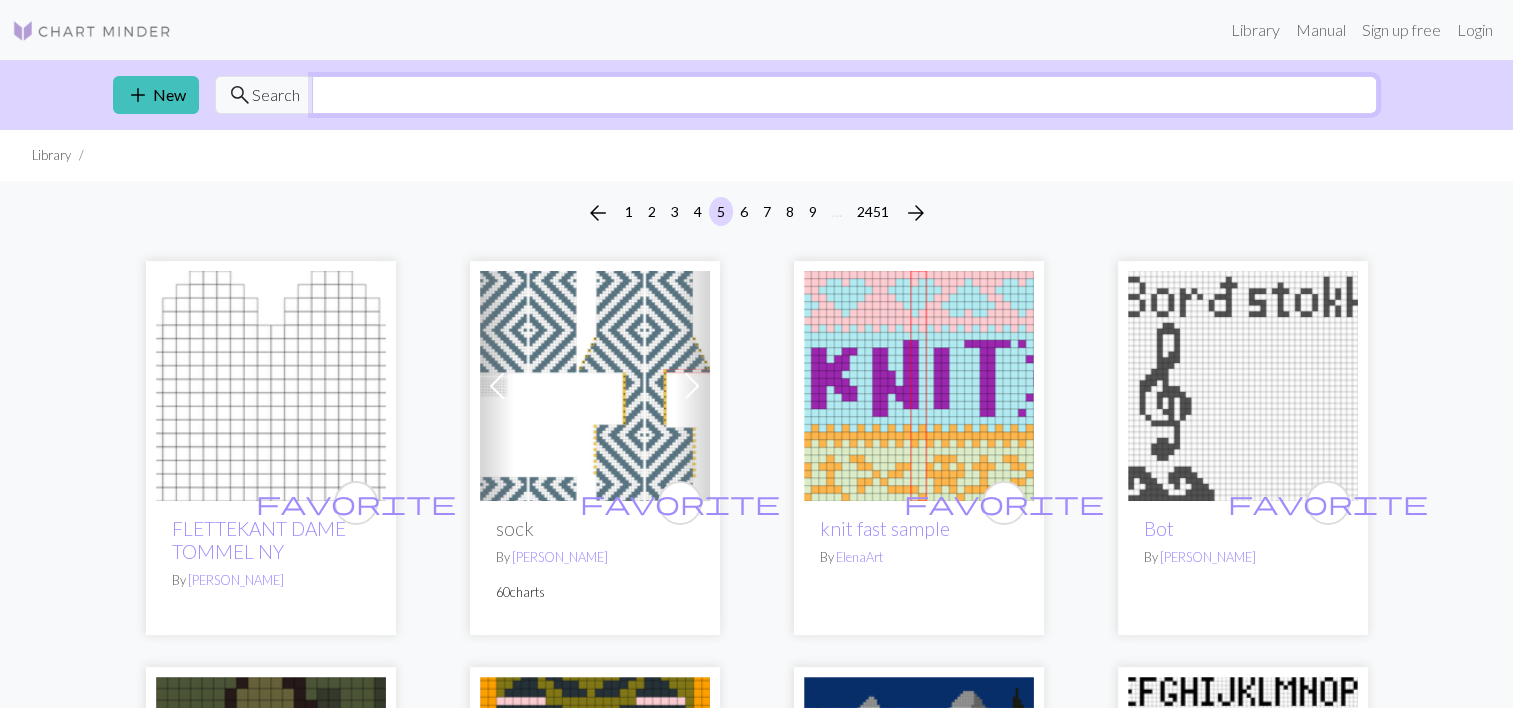 click at bounding box center (844, 95) 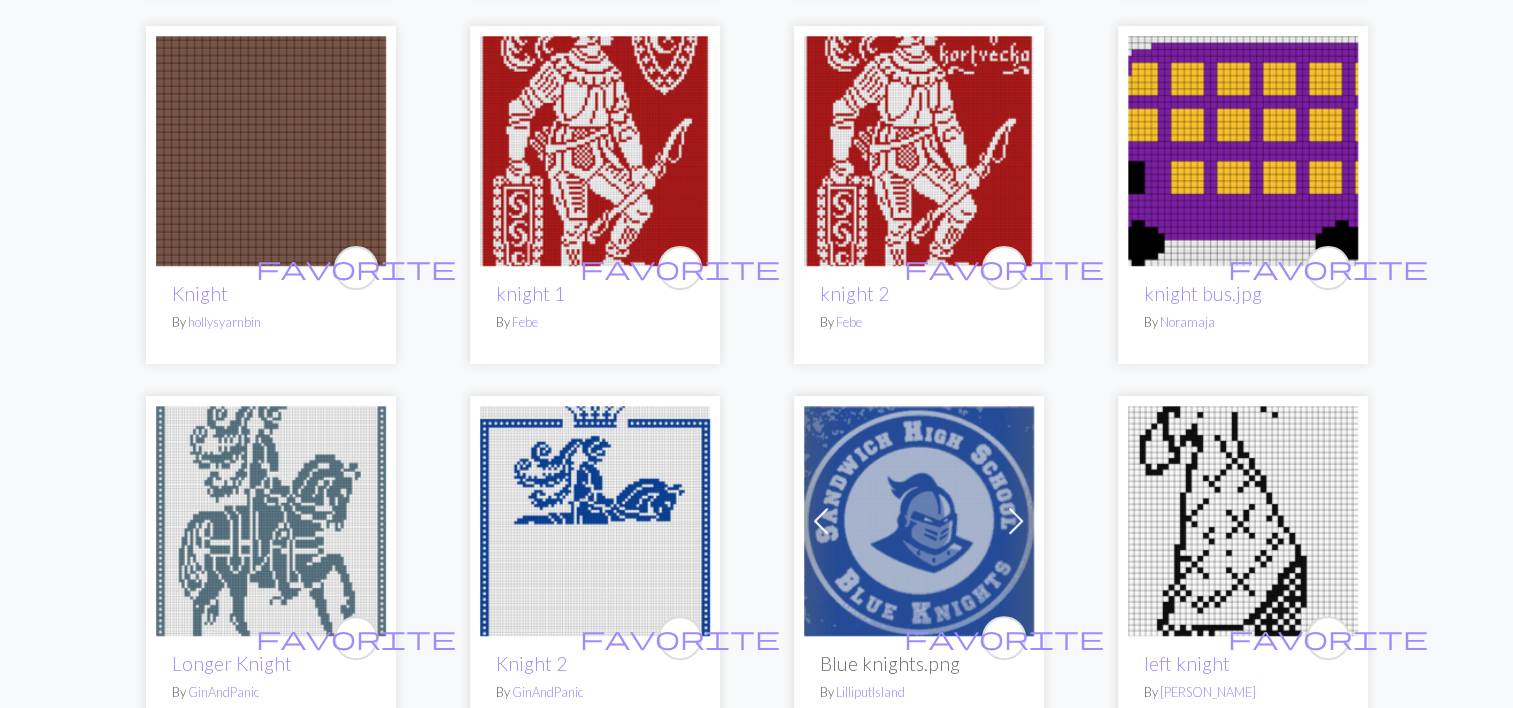 scroll, scrollTop: 630, scrollLeft: 0, axis: vertical 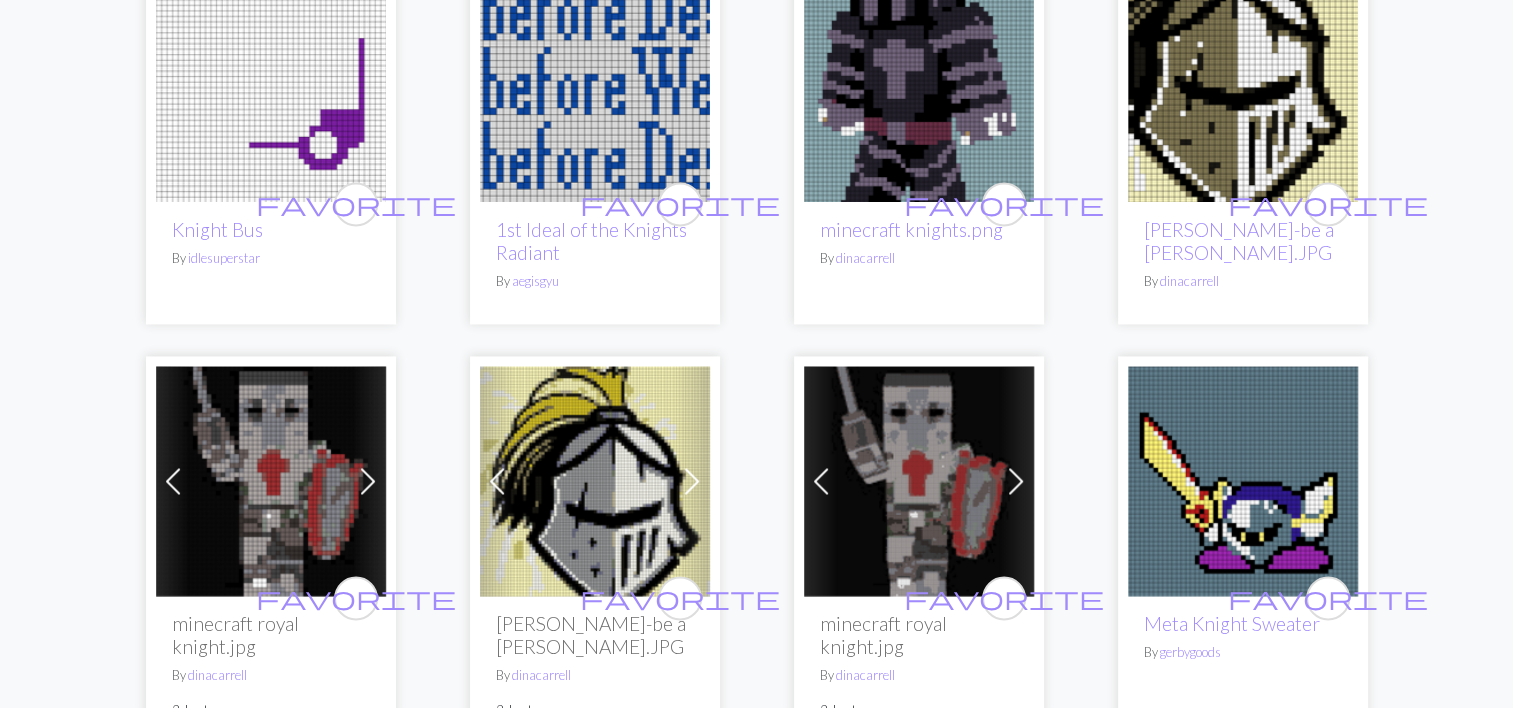 type on "knight" 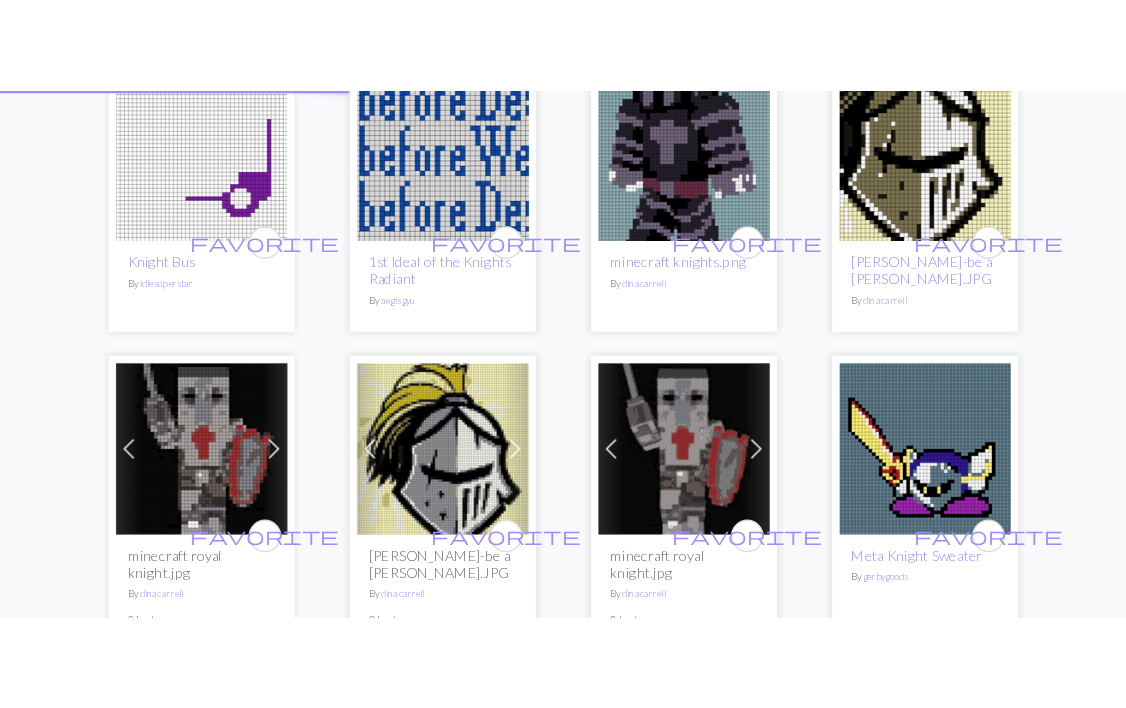 scroll, scrollTop: 0, scrollLeft: 0, axis: both 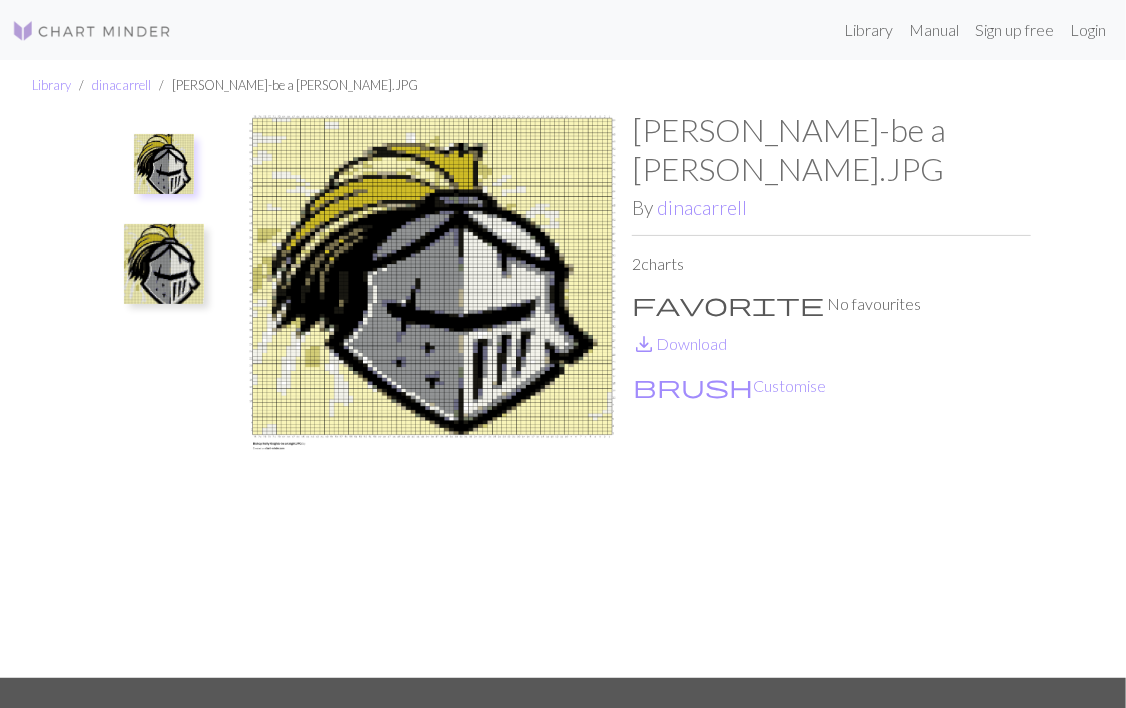 click at bounding box center [432, 394] 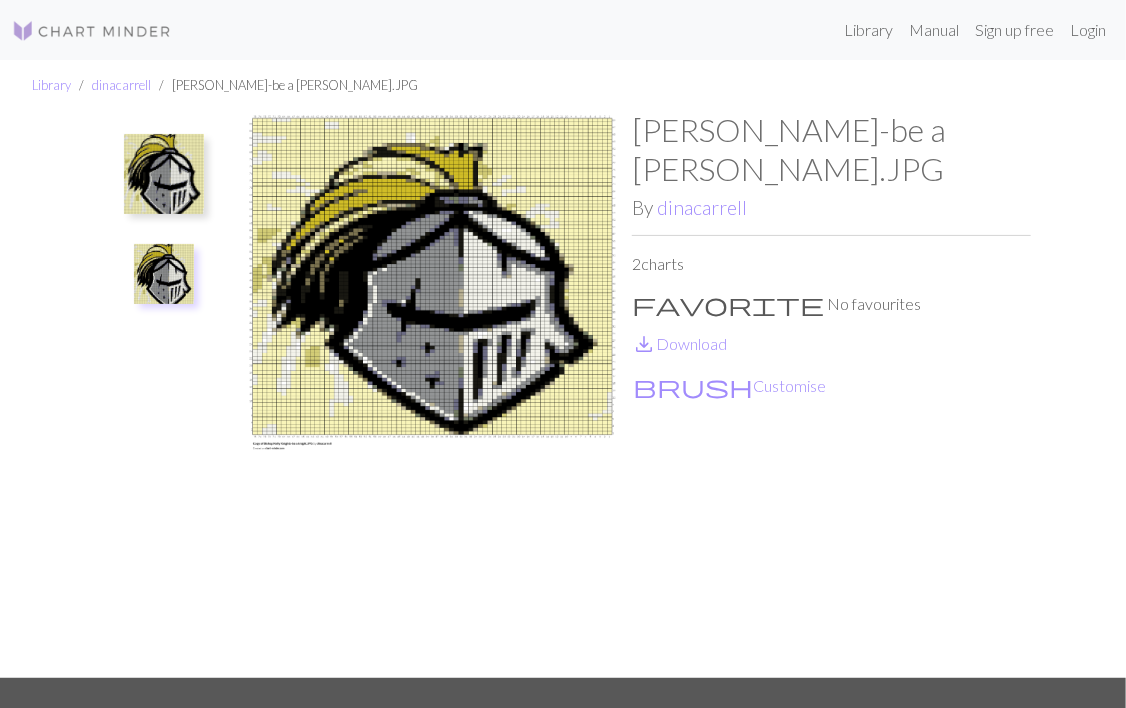 click at bounding box center [164, 174] 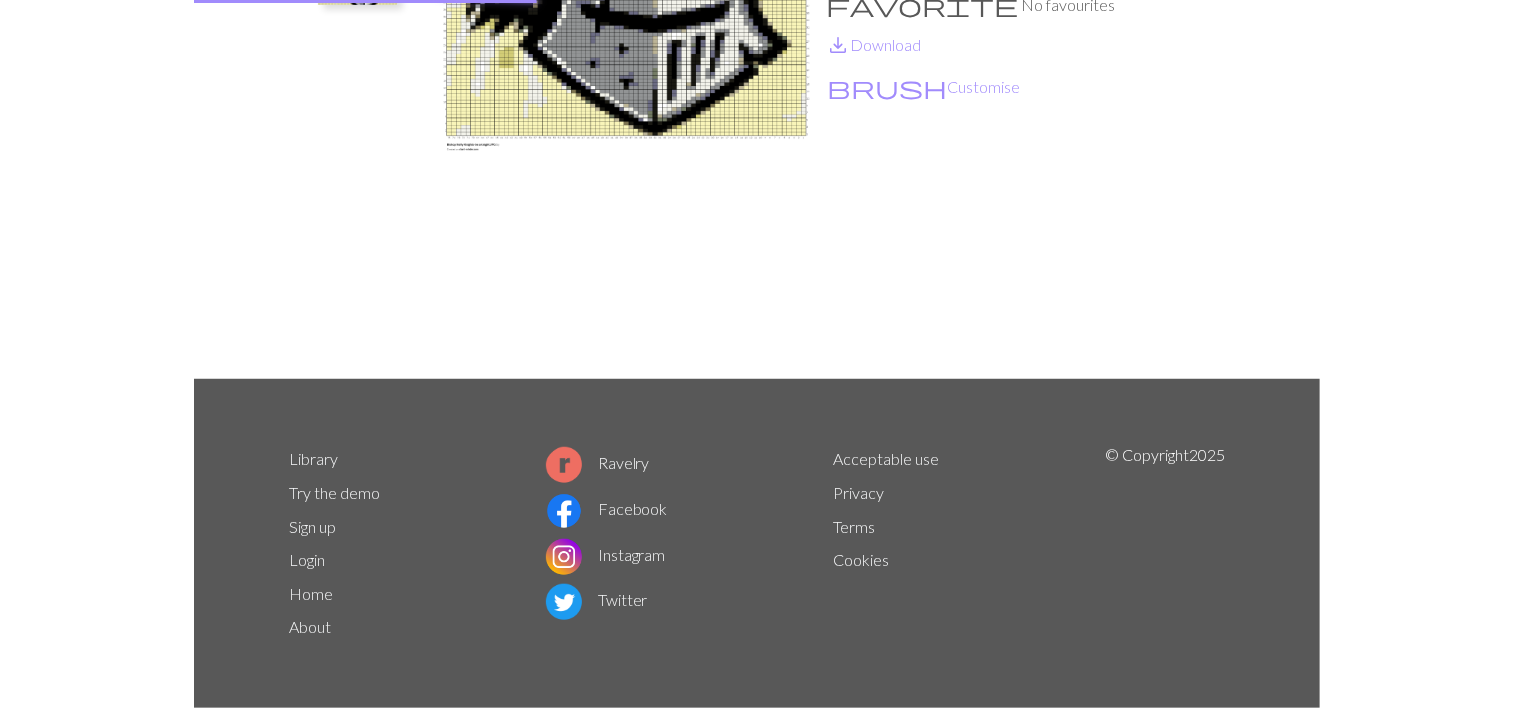 scroll, scrollTop: 0, scrollLeft: 0, axis: both 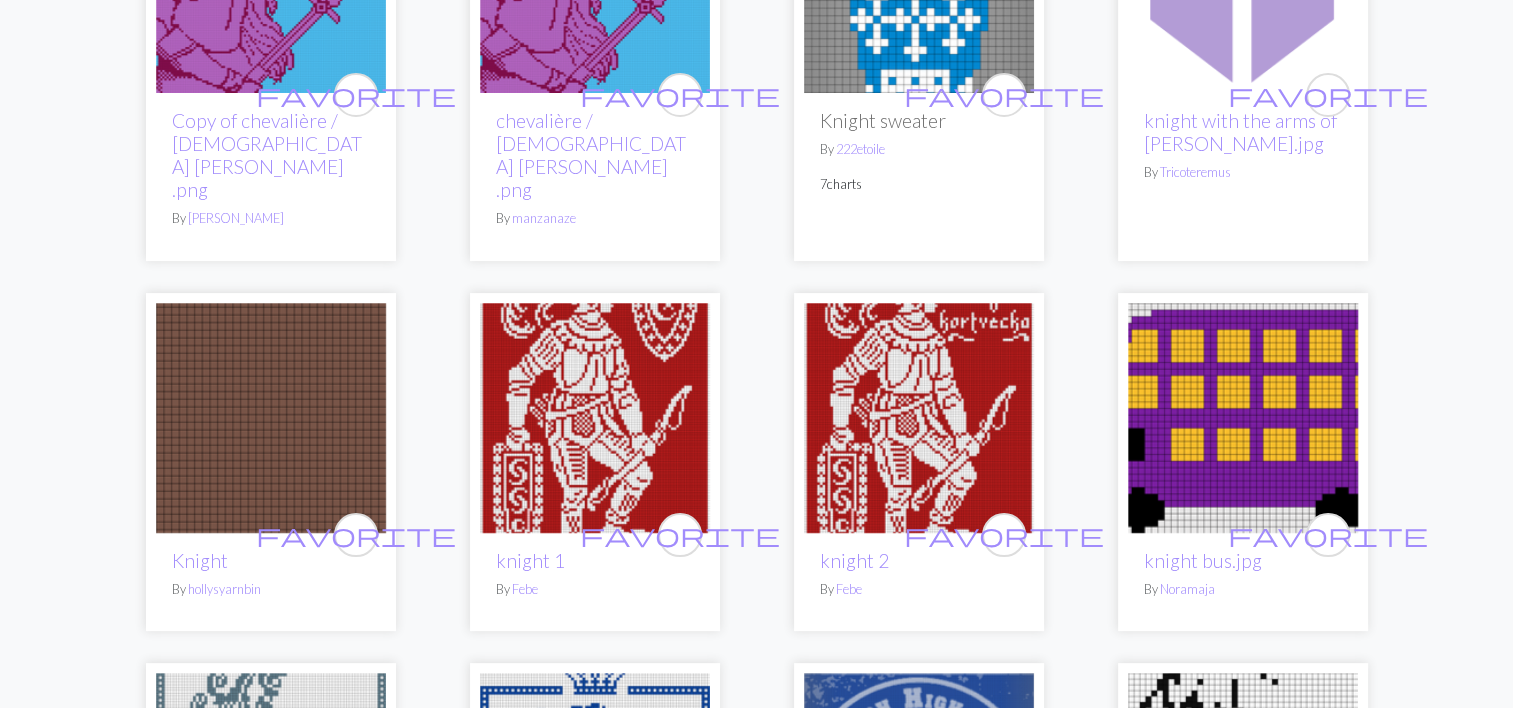 click at bounding box center [919, 418] 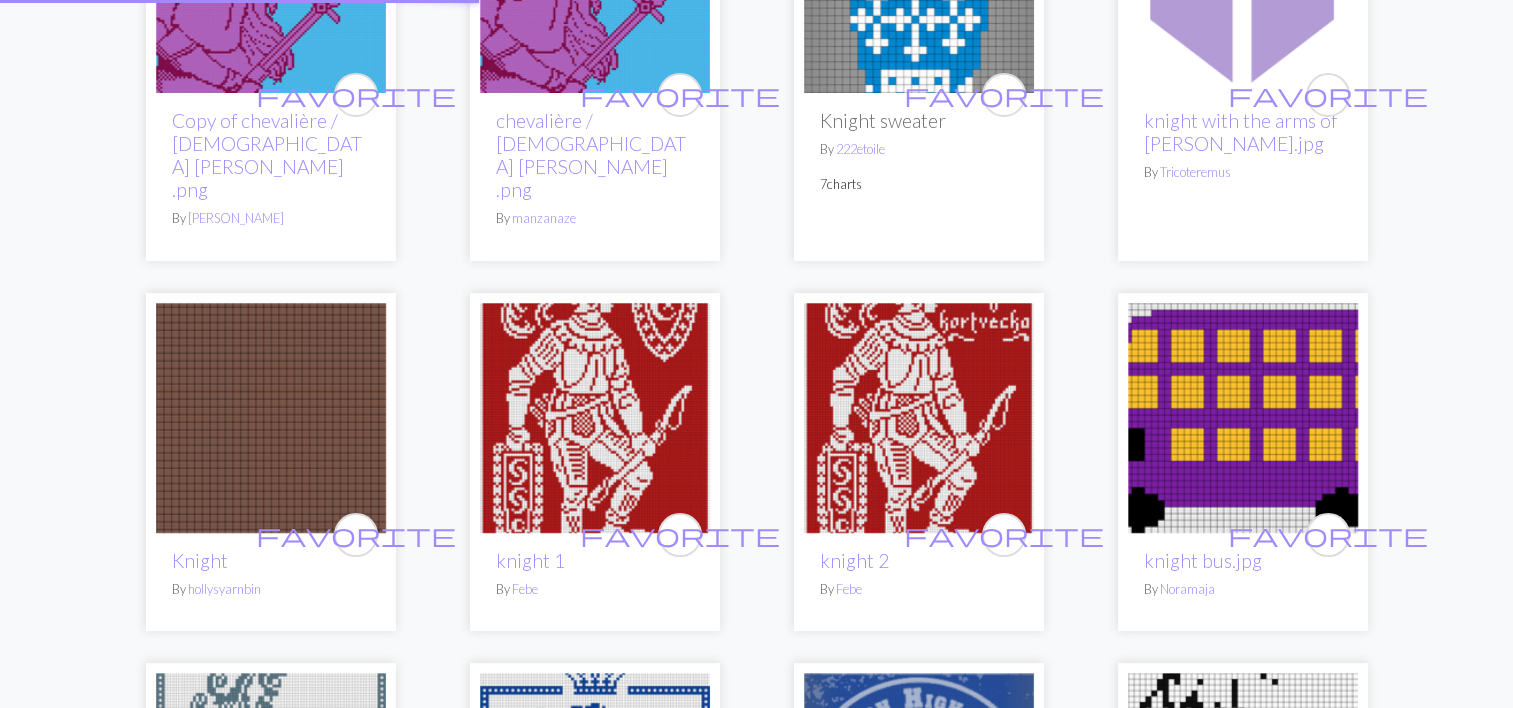 scroll, scrollTop: 0, scrollLeft: 0, axis: both 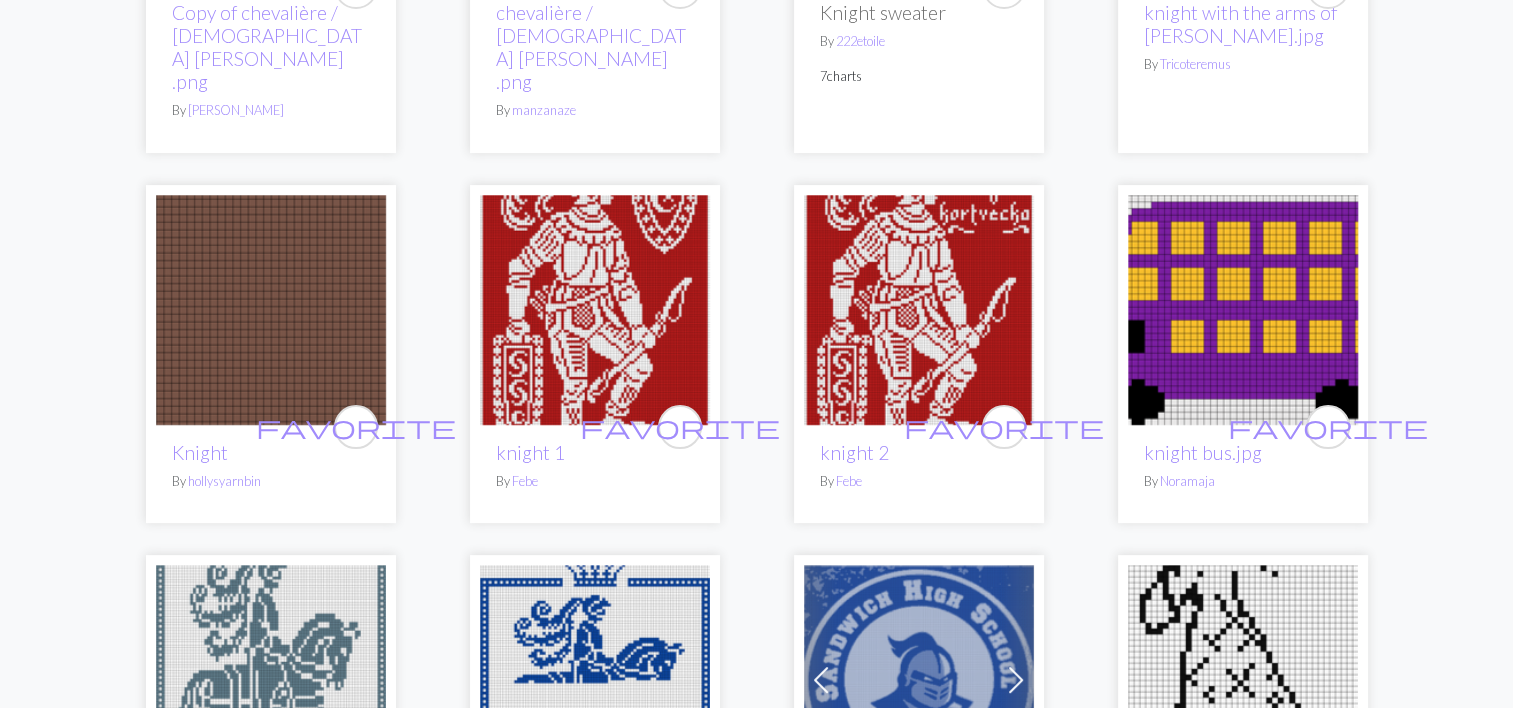 click at bounding box center (595, 310) 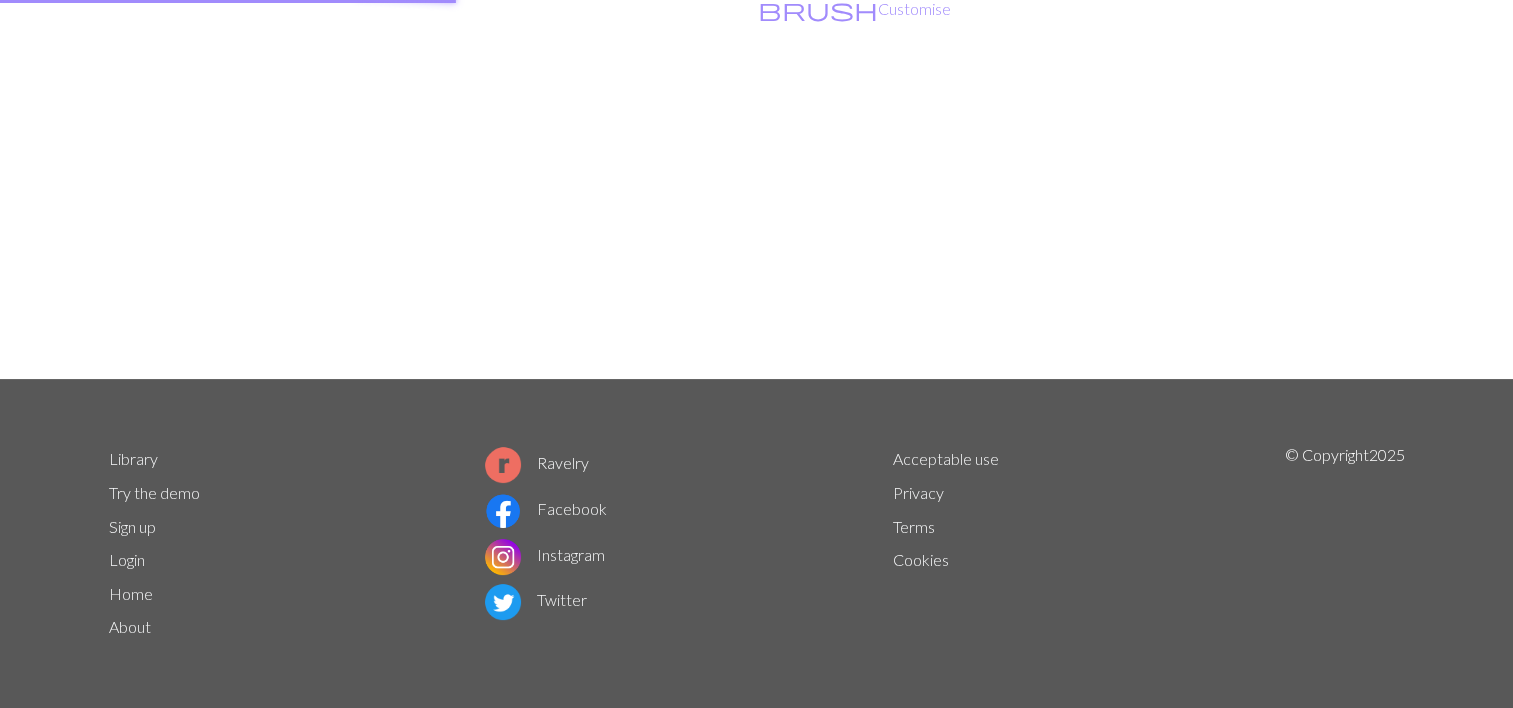 scroll, scrollTop: 0, scrollLeft: 0, axis: both 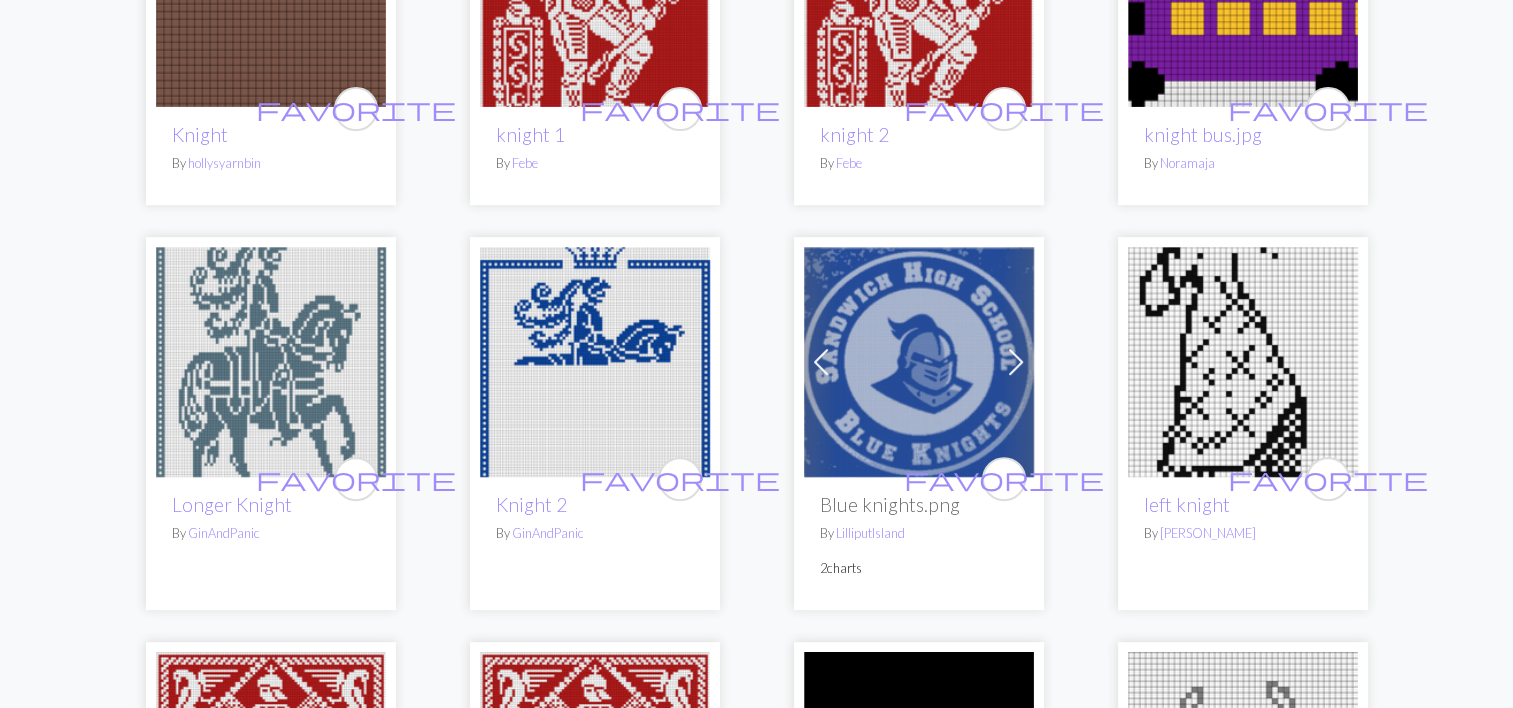 click at bounding box center (595, 362) 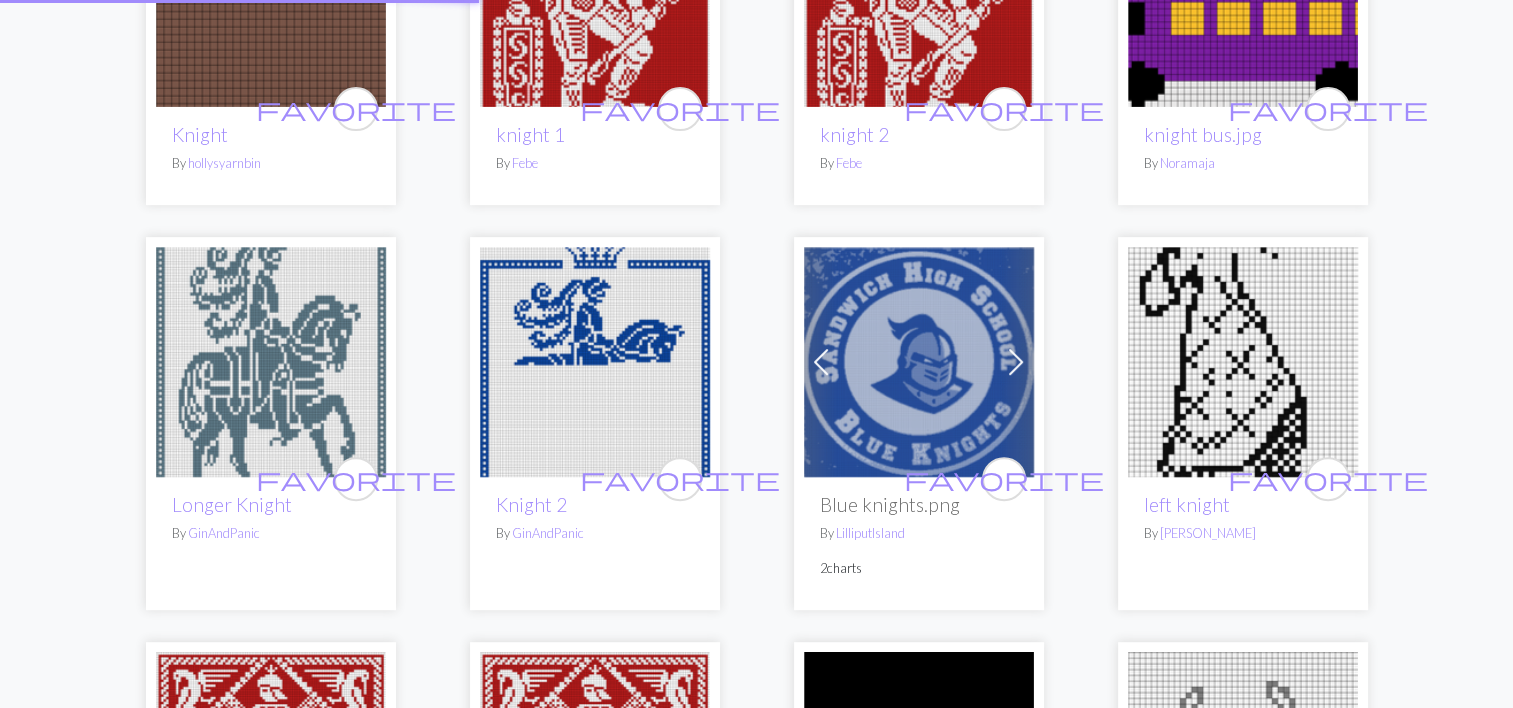 scroll, scrollTop: 0, scrollLeft: 0, axis: both 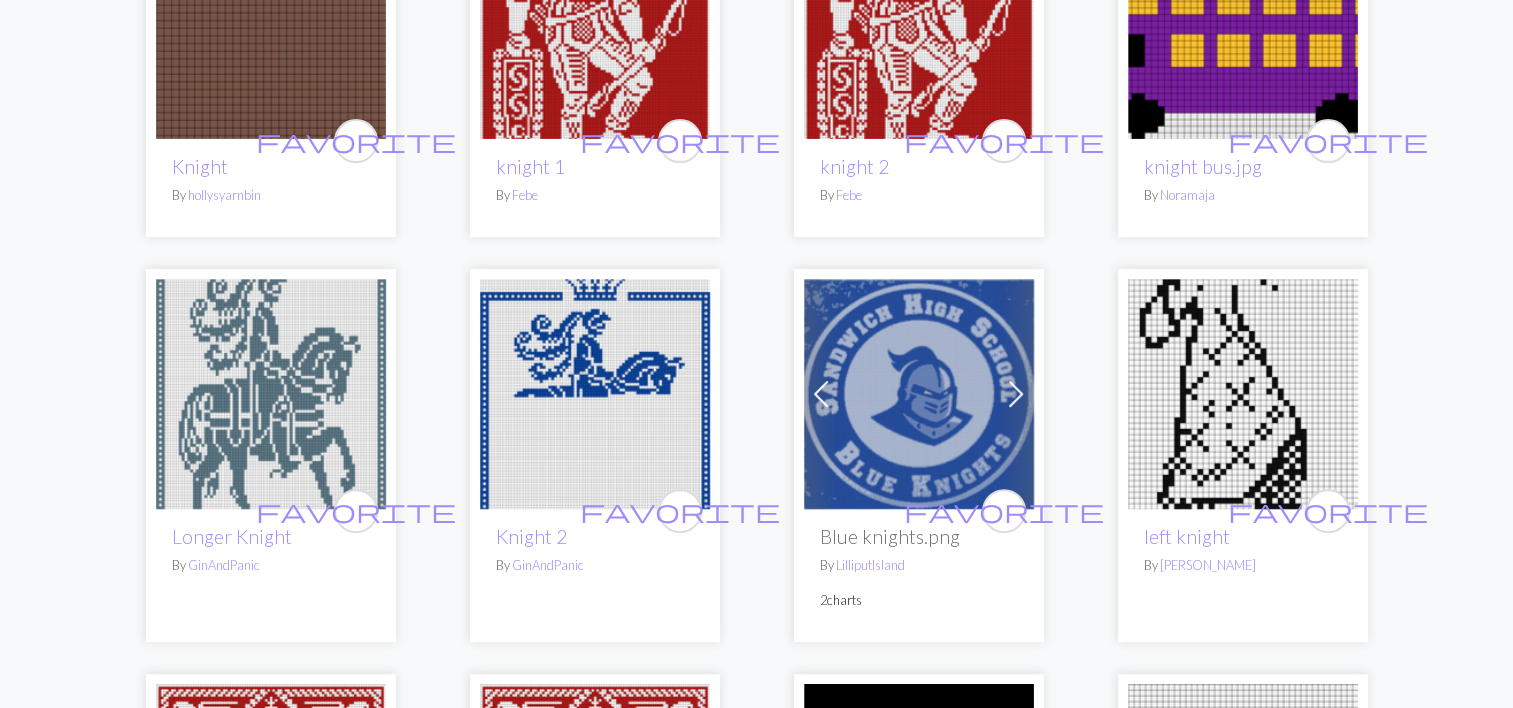click at bounding box center (271, 394) 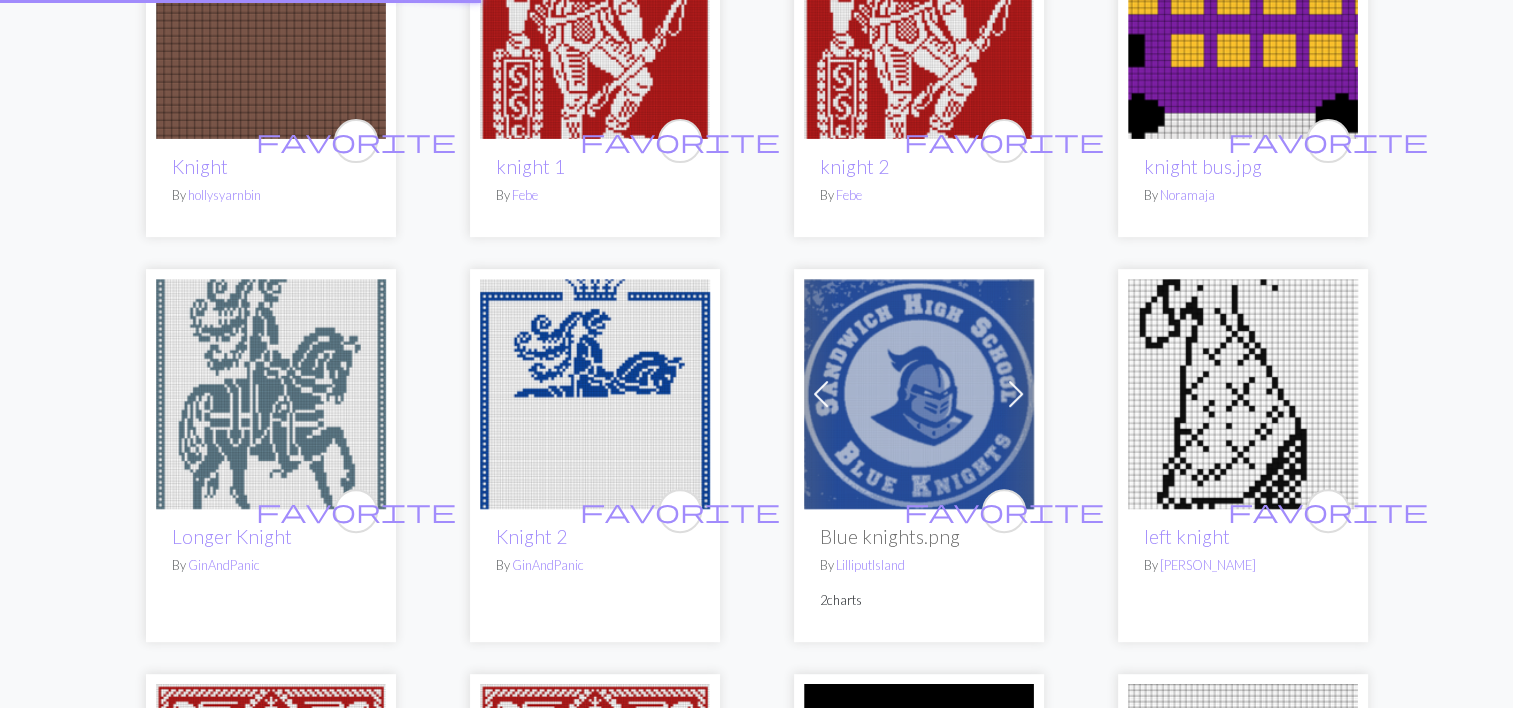 scroll, scrollTop: 0, scrollLeft: 0, axis: both 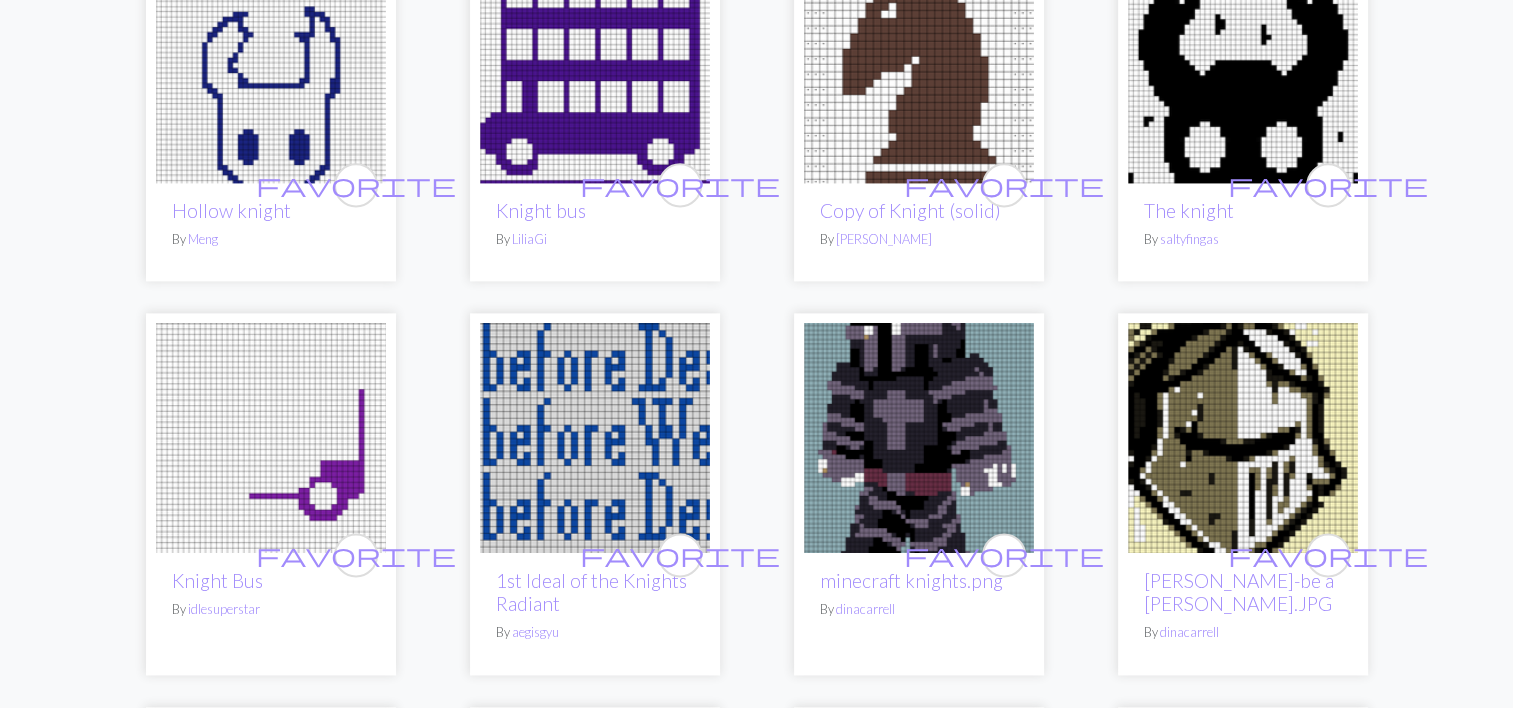 click at bounding box center [919, 438] 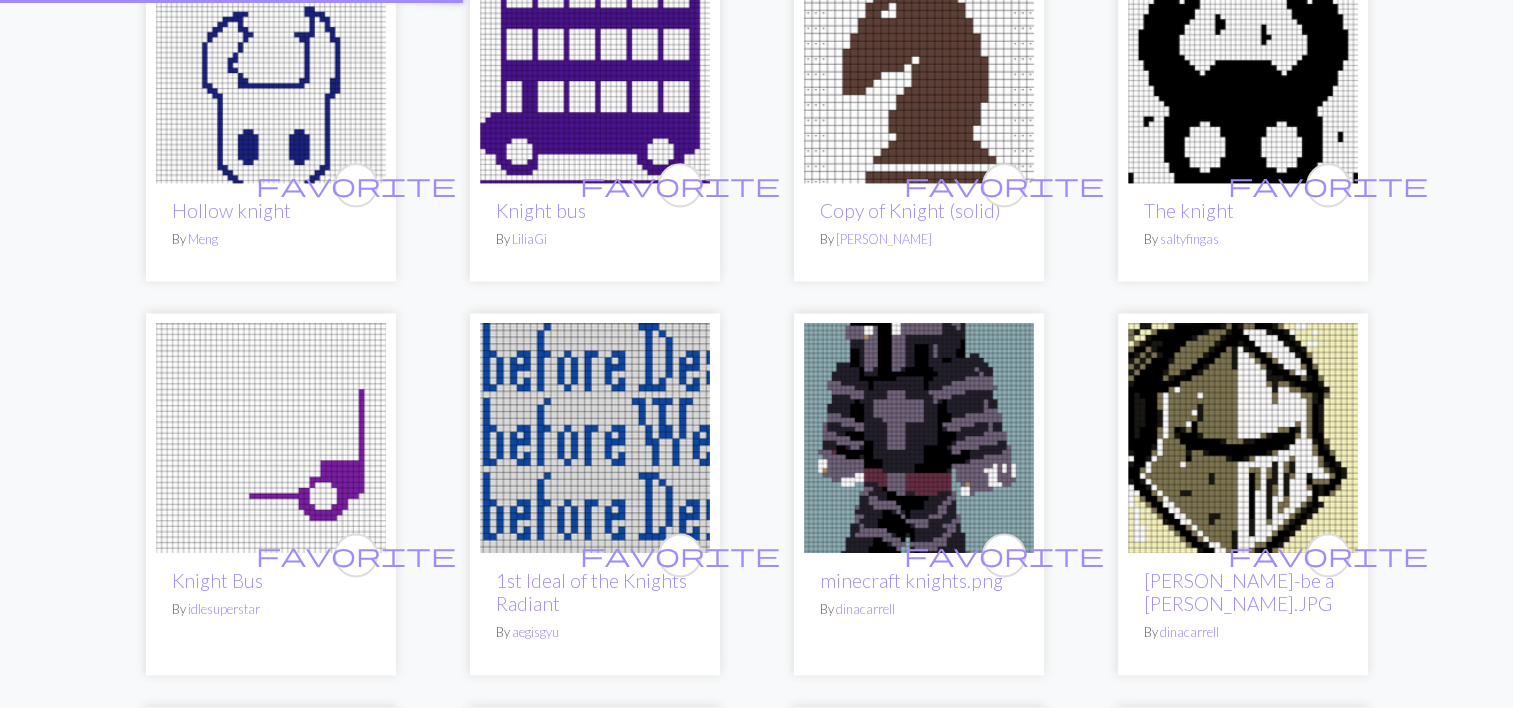 scroll, scrollTop: 0, scrollLeft: 0, axis: both 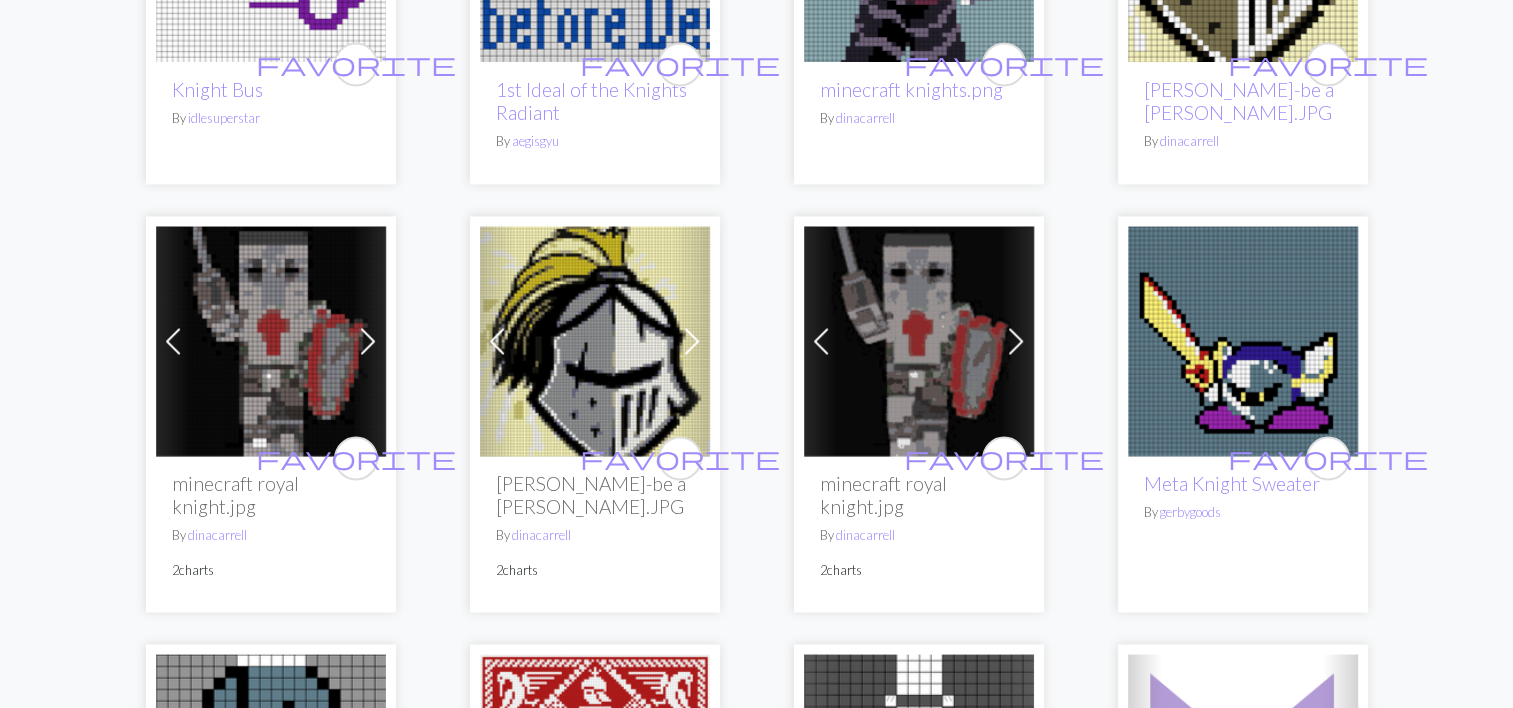 click at bounding box center [1243, 341] 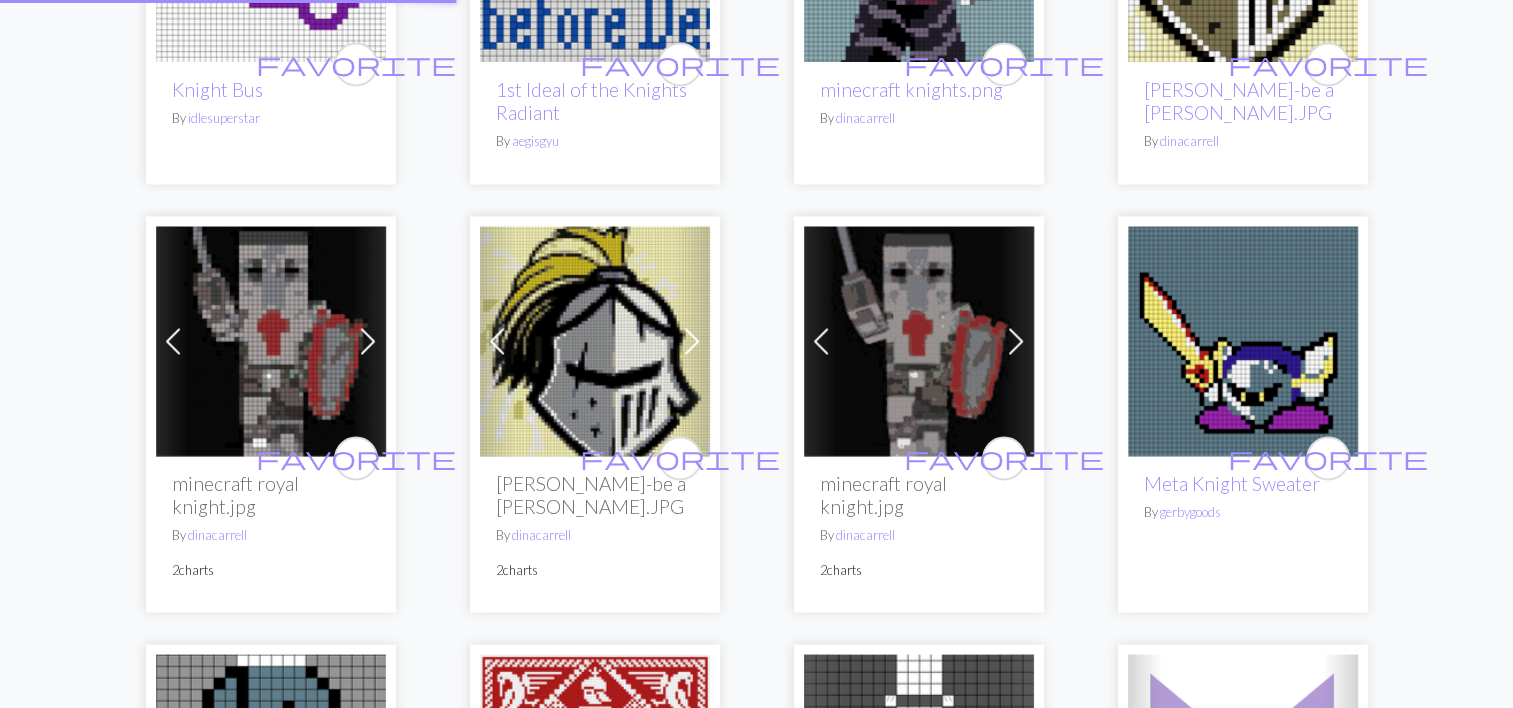 scroll, scrollTop: 0, scrollLeft: 0, axis: both 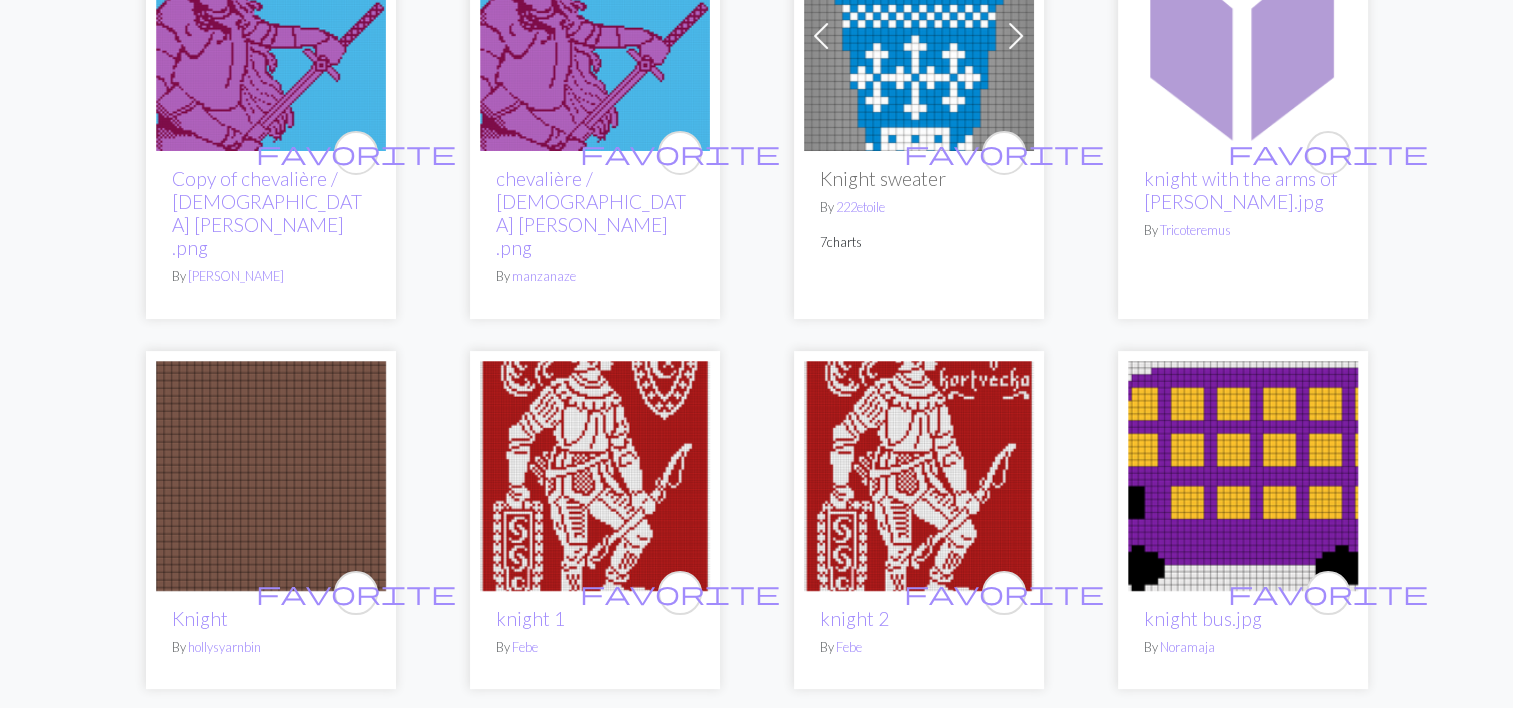 click at bounding box center [595, 476] 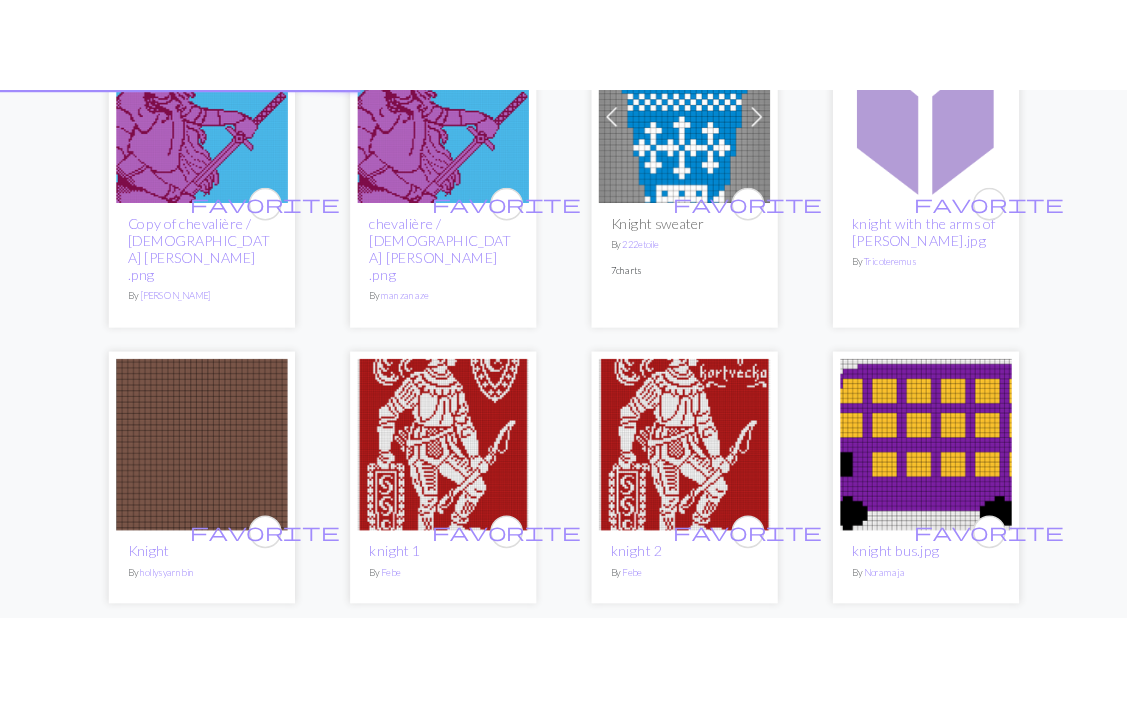 scroll, scrollTop: 0, scrollLeft: 0, axis: both 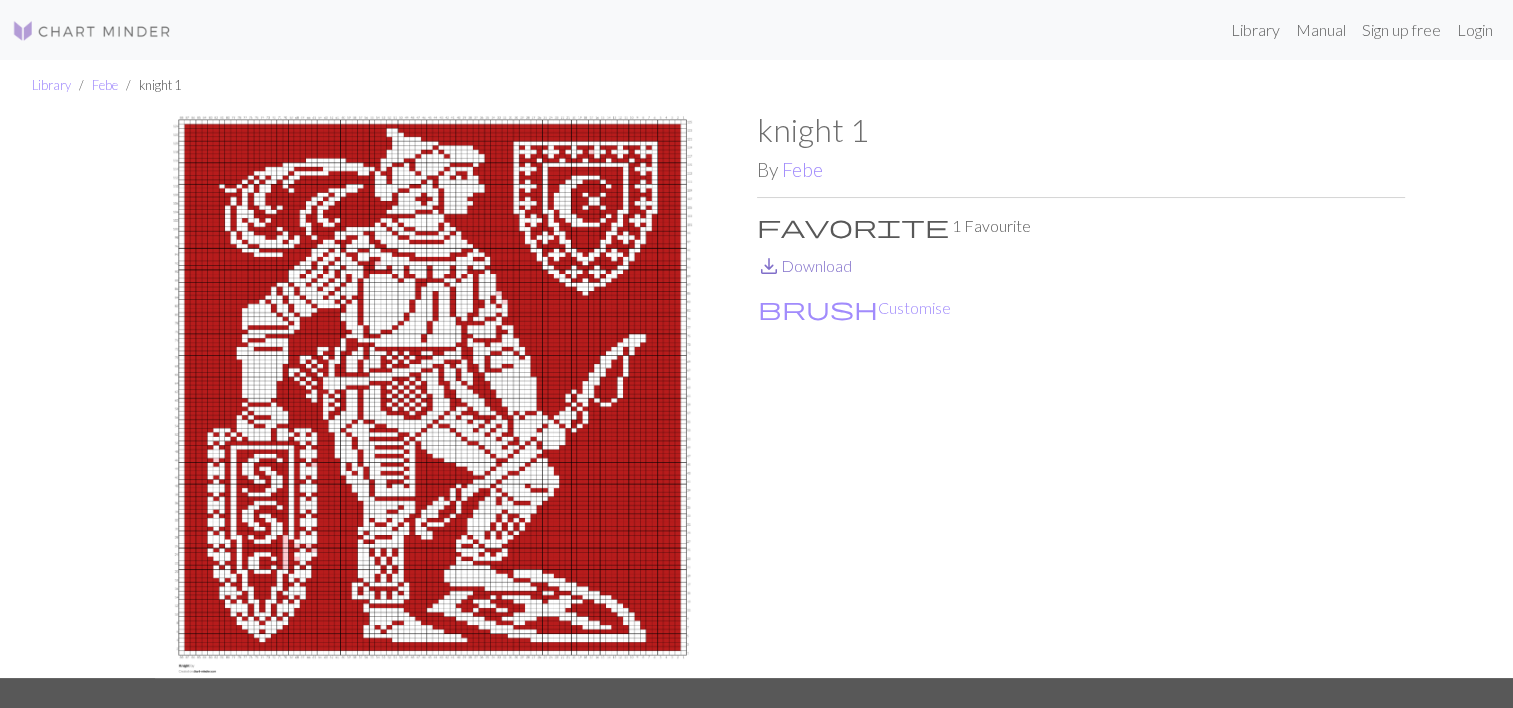 click on "save_alt  Download" at bounding box center [804, 265] 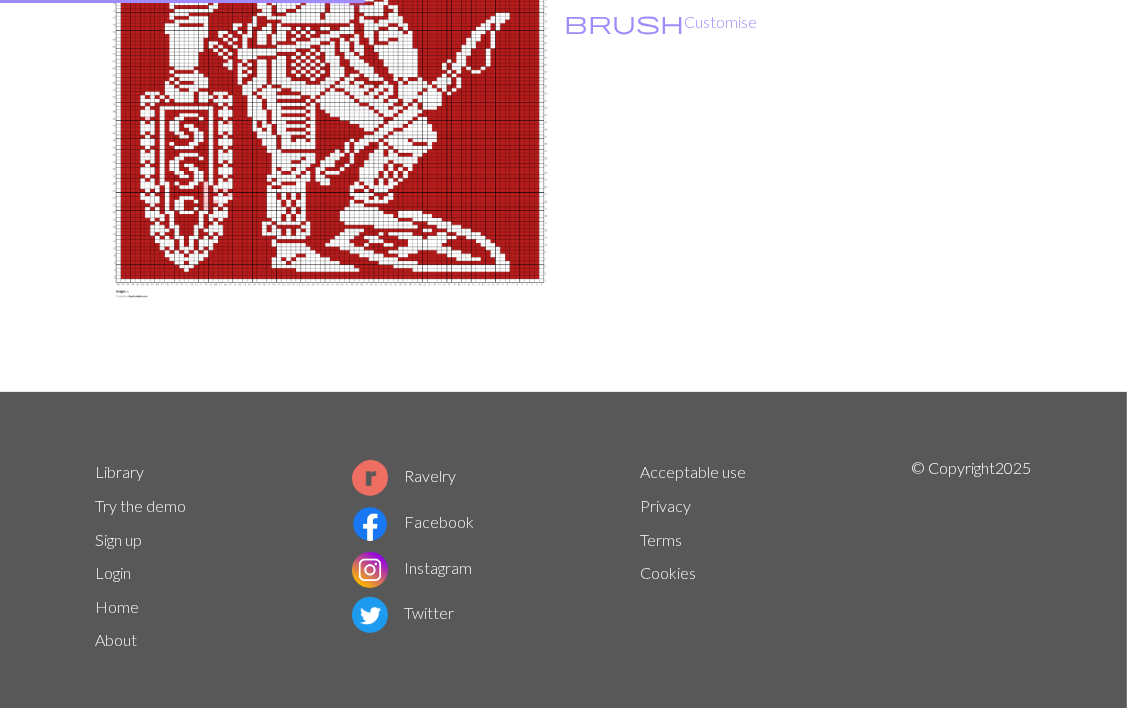 scroll, scrollTop: 0, scrollLeft: 0, axis: both 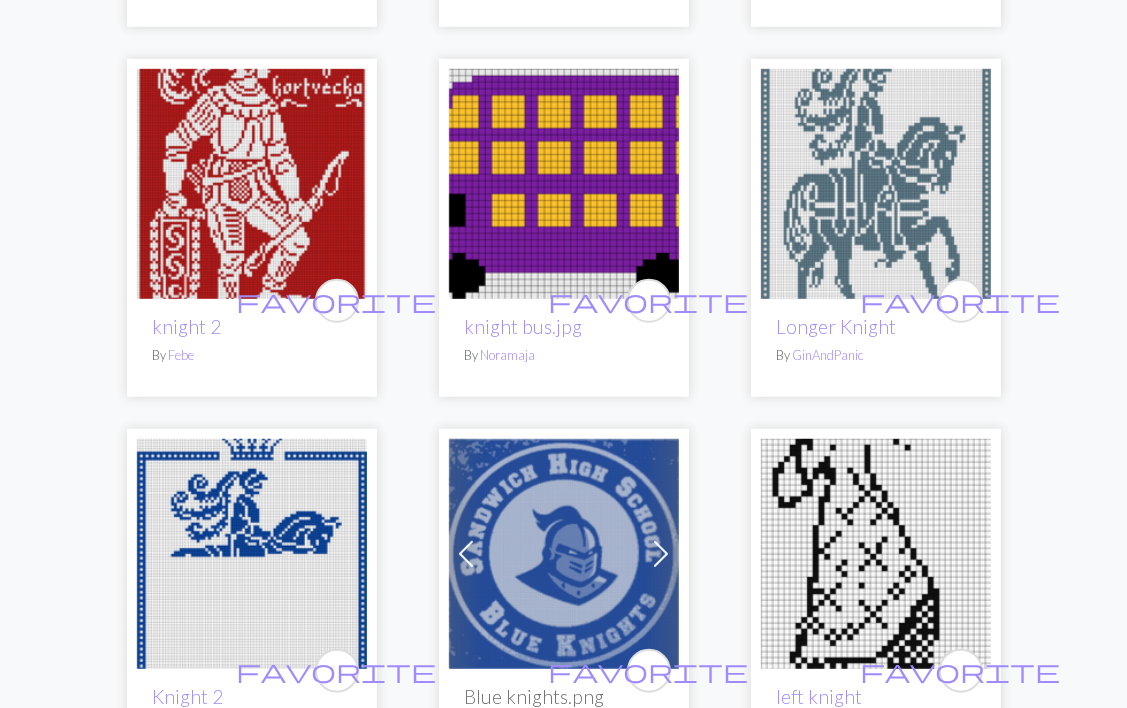 click at bounding box center (876, 184) 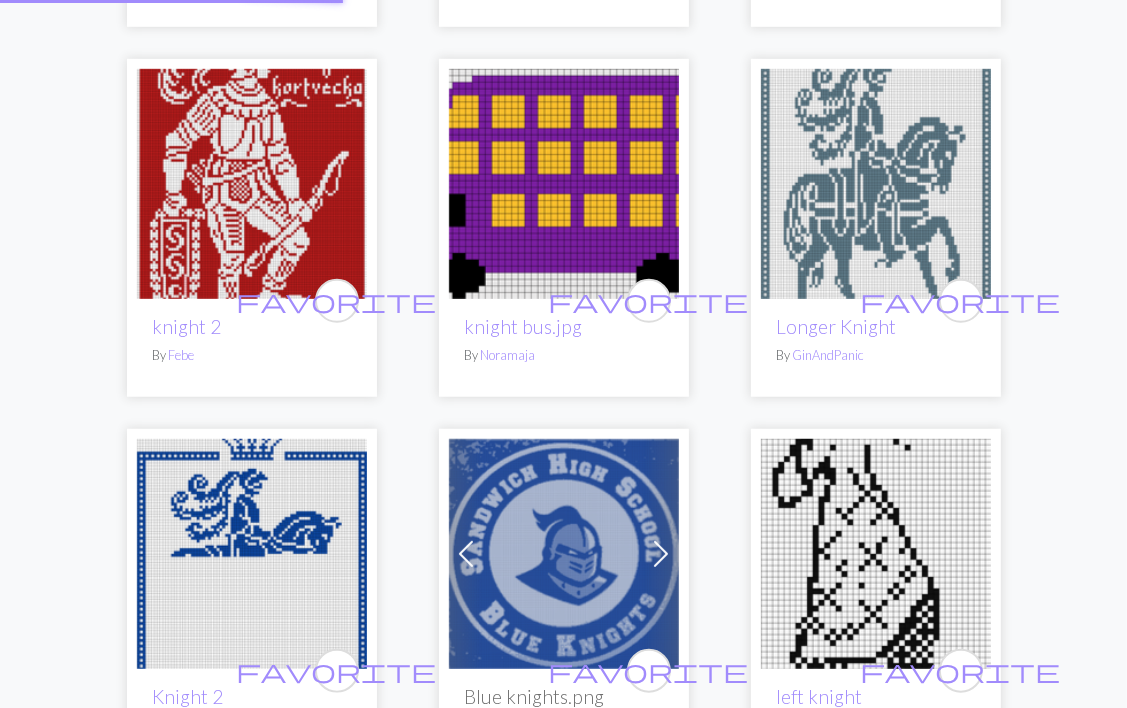 scroll, scrollTop: 0, scrollLeft: 0, axis: both 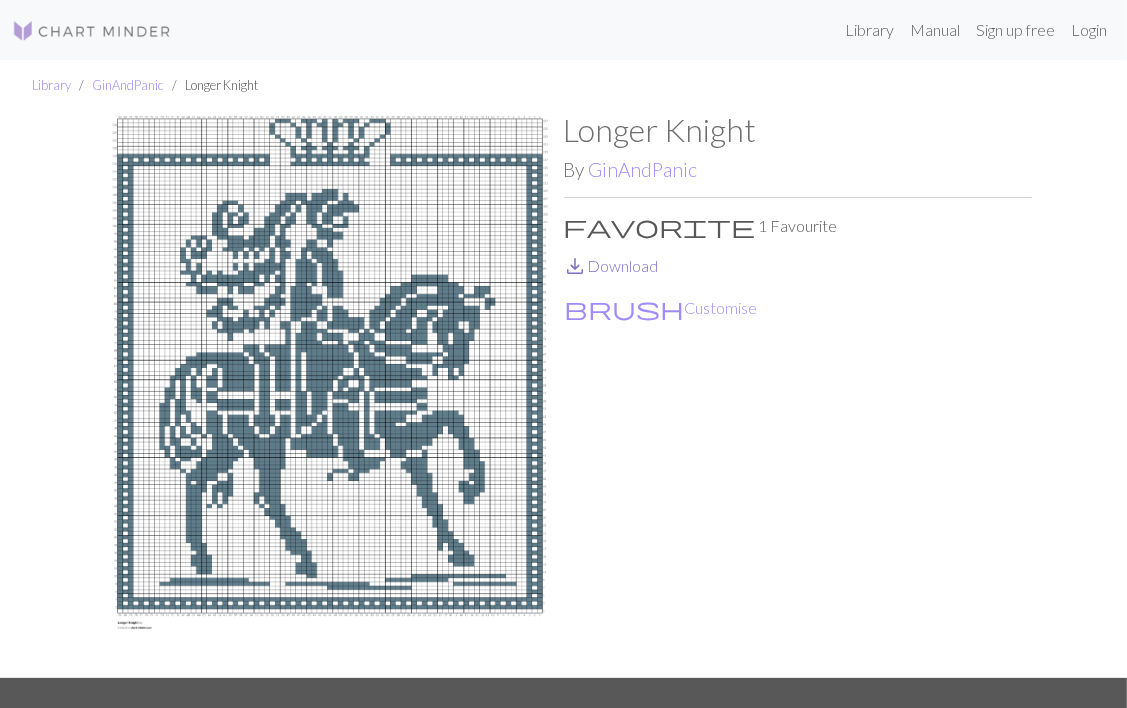 click on "save_alt  Download" at bounding box center [611, 265] 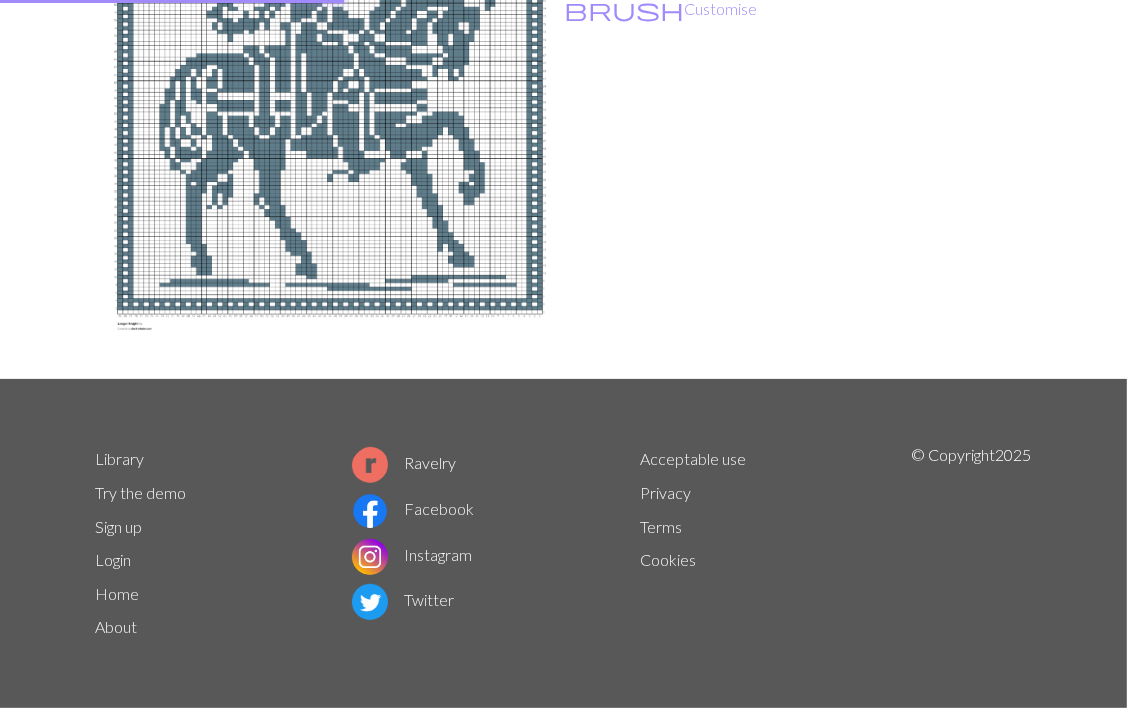 scroll, scrollTop: 0, scrollLeft: 0, axis: both 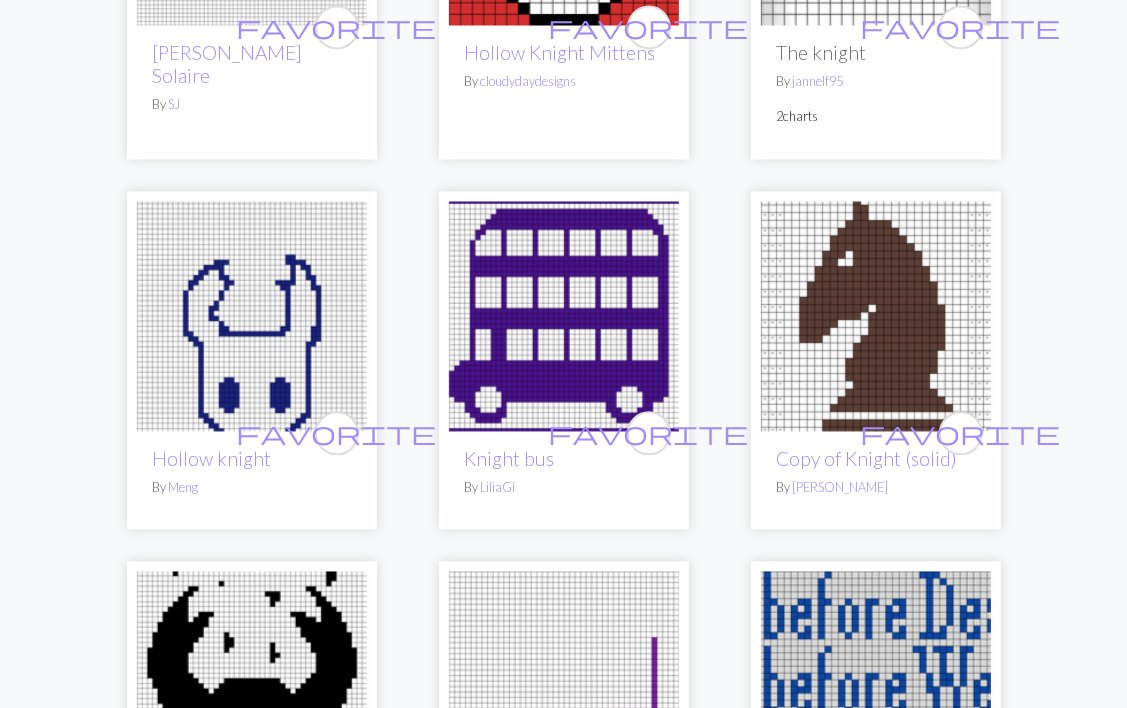 click at bounding box center [876, 316] 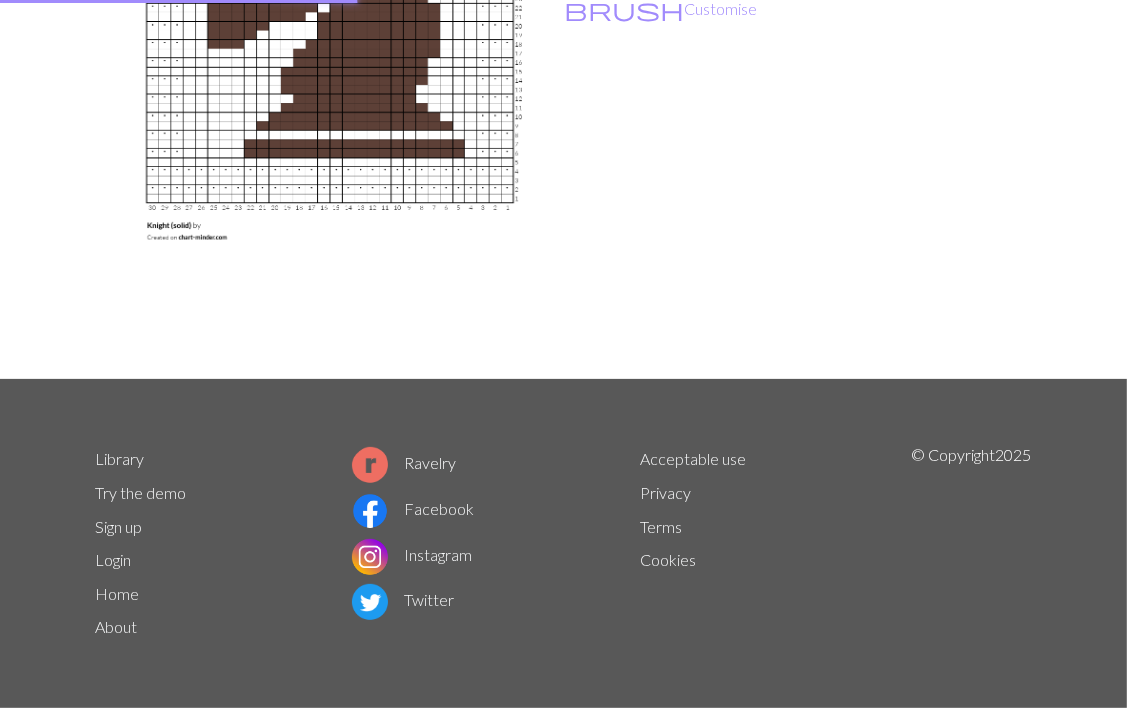 scroll, scrollTop: 0, scrollLeft: 0, axis: both 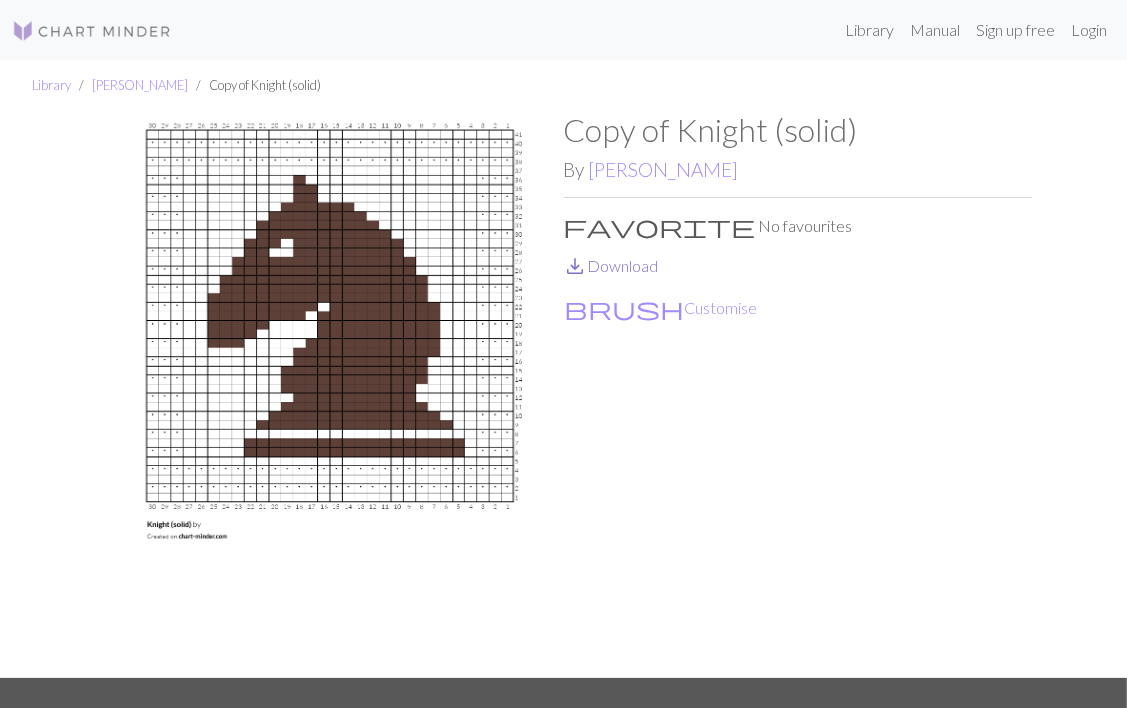 click on "save_alt  Download" at bounding box center [611, 265] 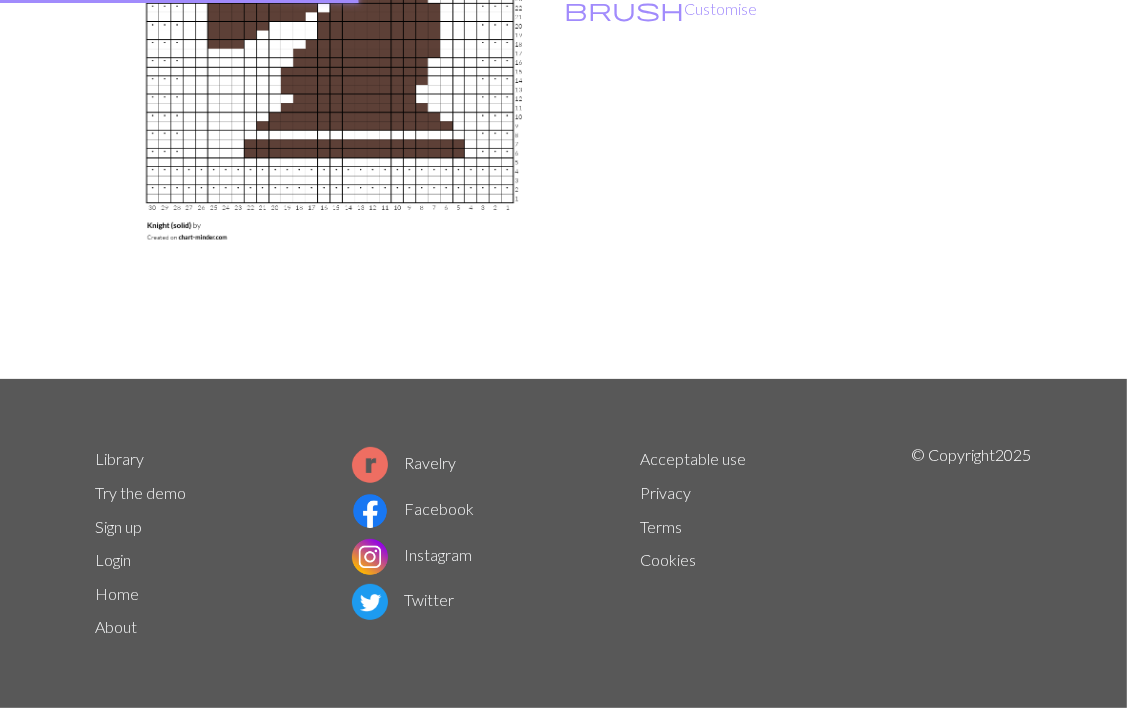 scroll, scrollTop: 0, scrollLeft: 0, axis: both 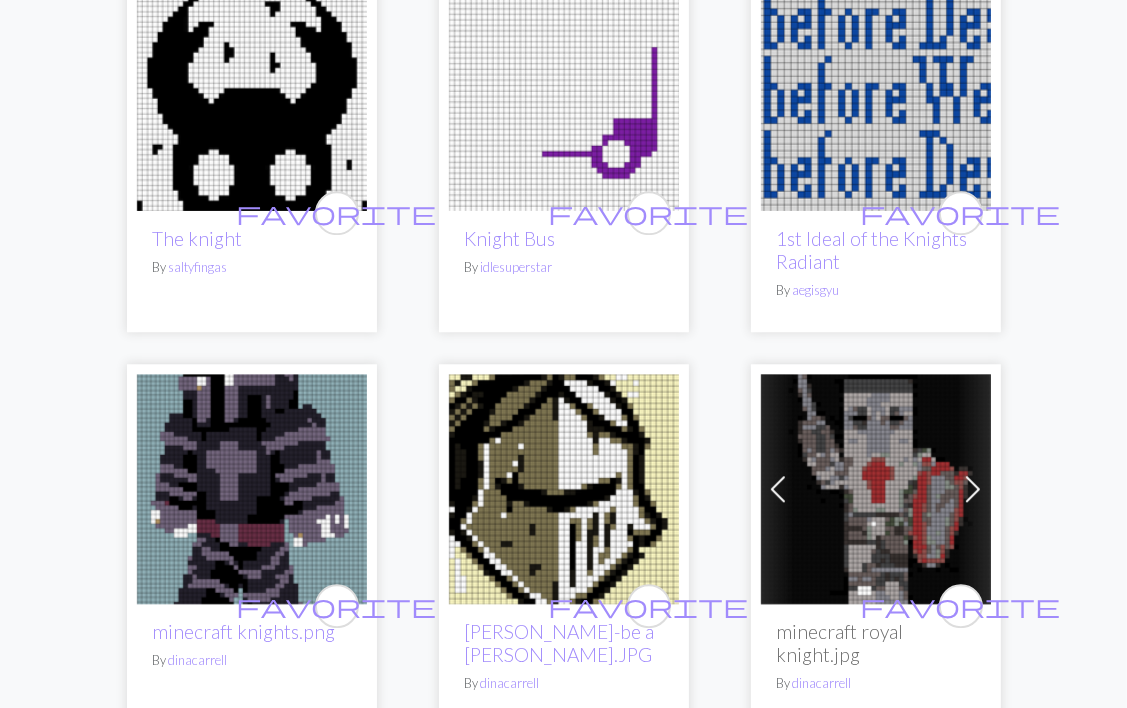 click at bounding box center [252, 489] 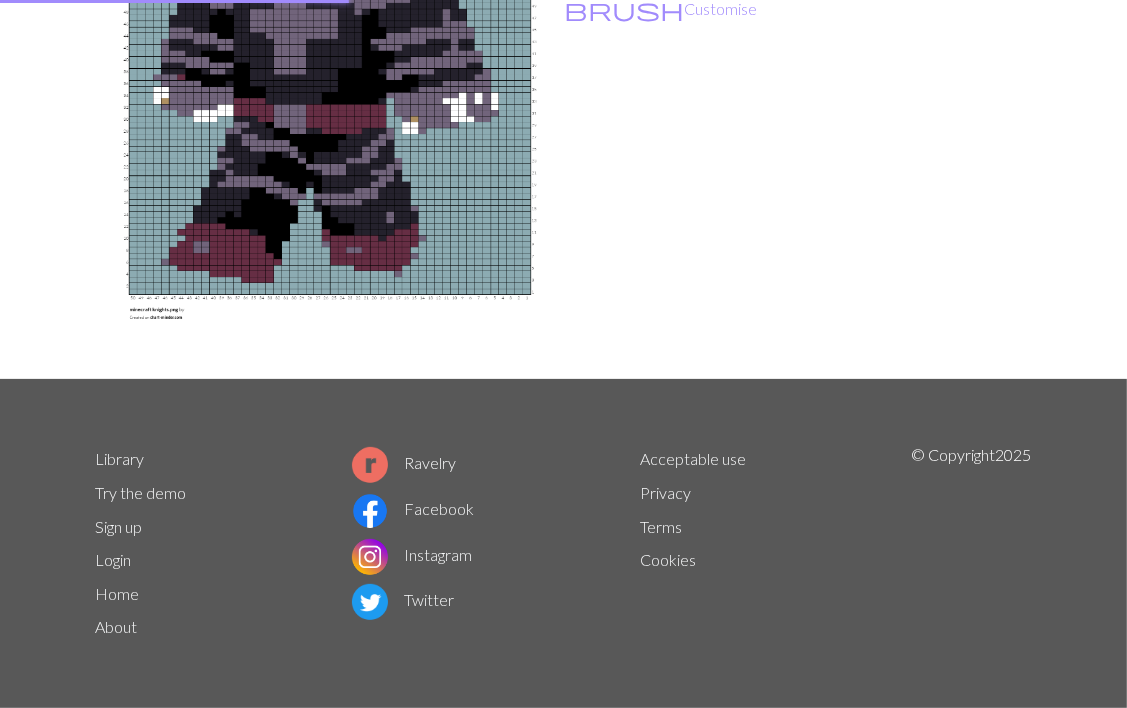 scroll, scrollTop: 0, scrollLeft: 0, axis: both 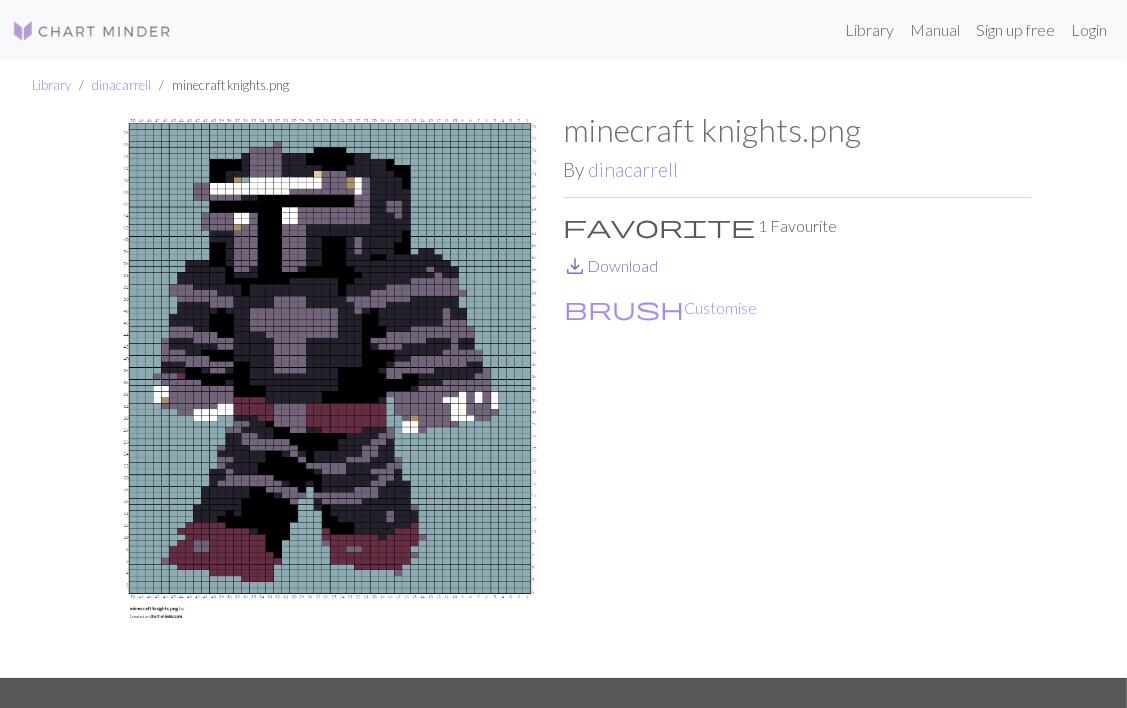 click on "save_alt  Download" at bounding box center [611, 265] 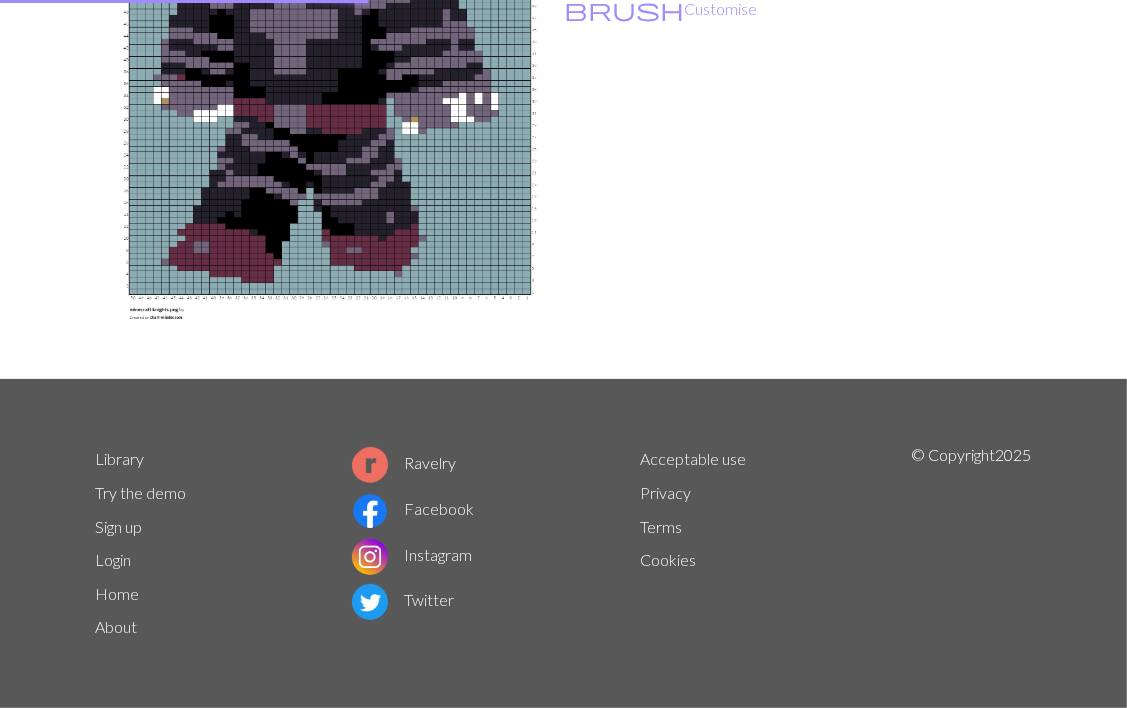 scroll, scrollTop: 0, scrollLeft: 0, axis: both 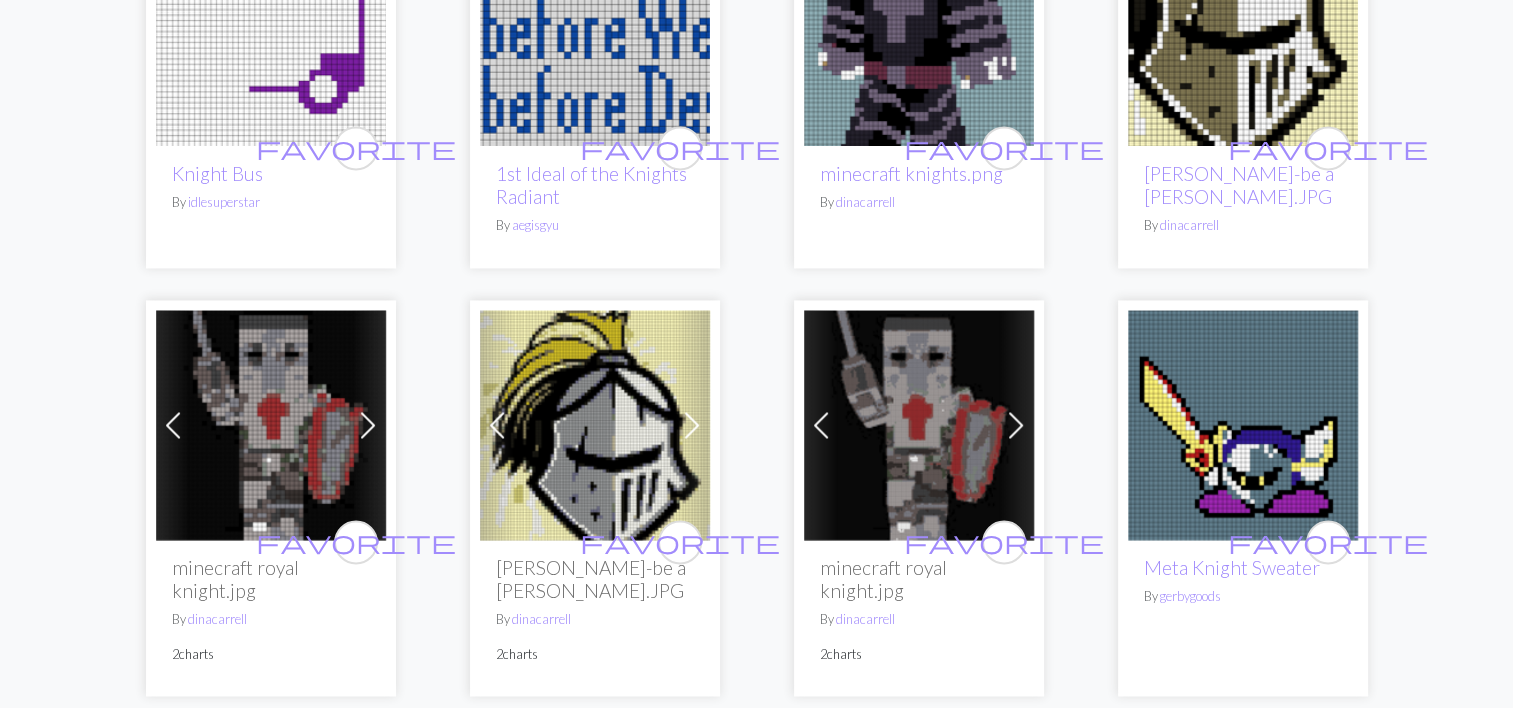 click at bounding box center (595, 425) 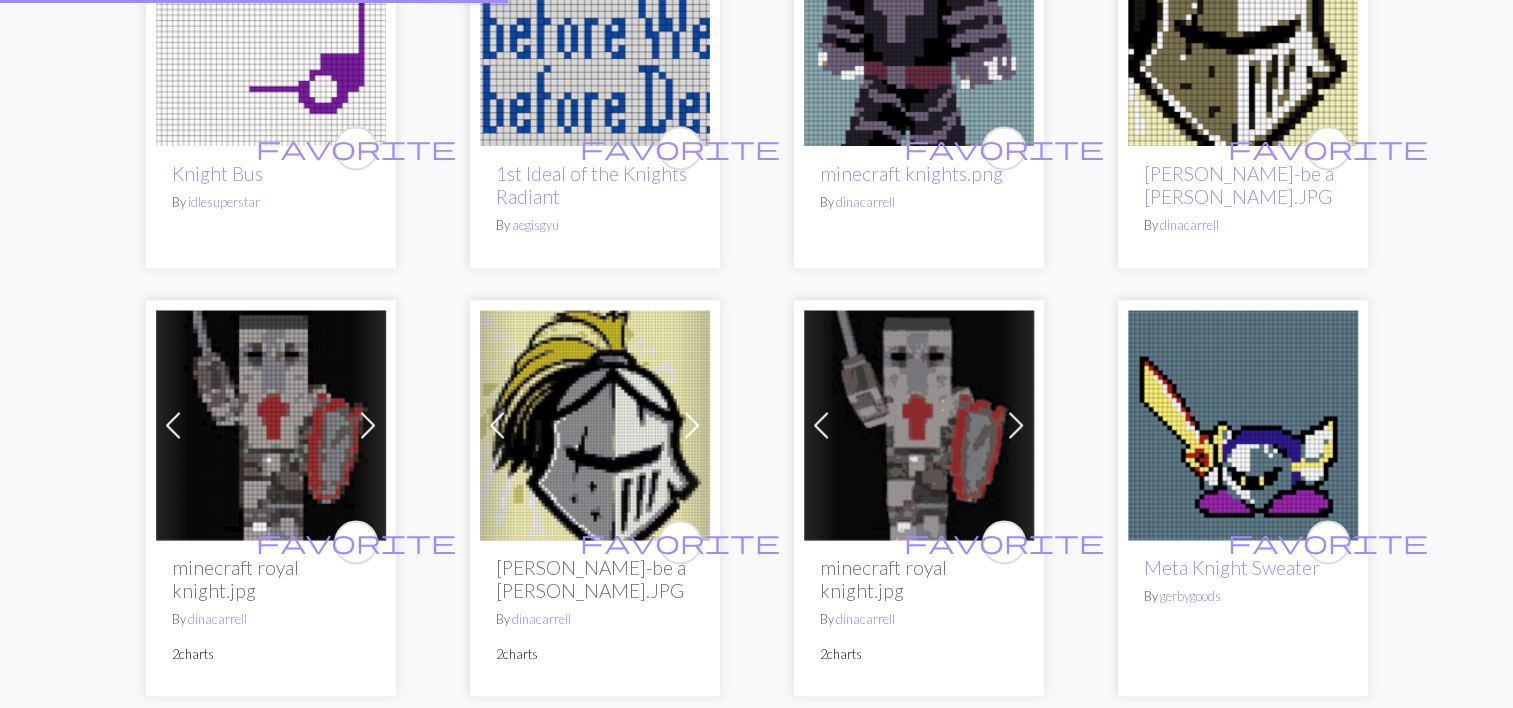 scroll, scrollTop: 0, scrollLeft: 0, axis: both 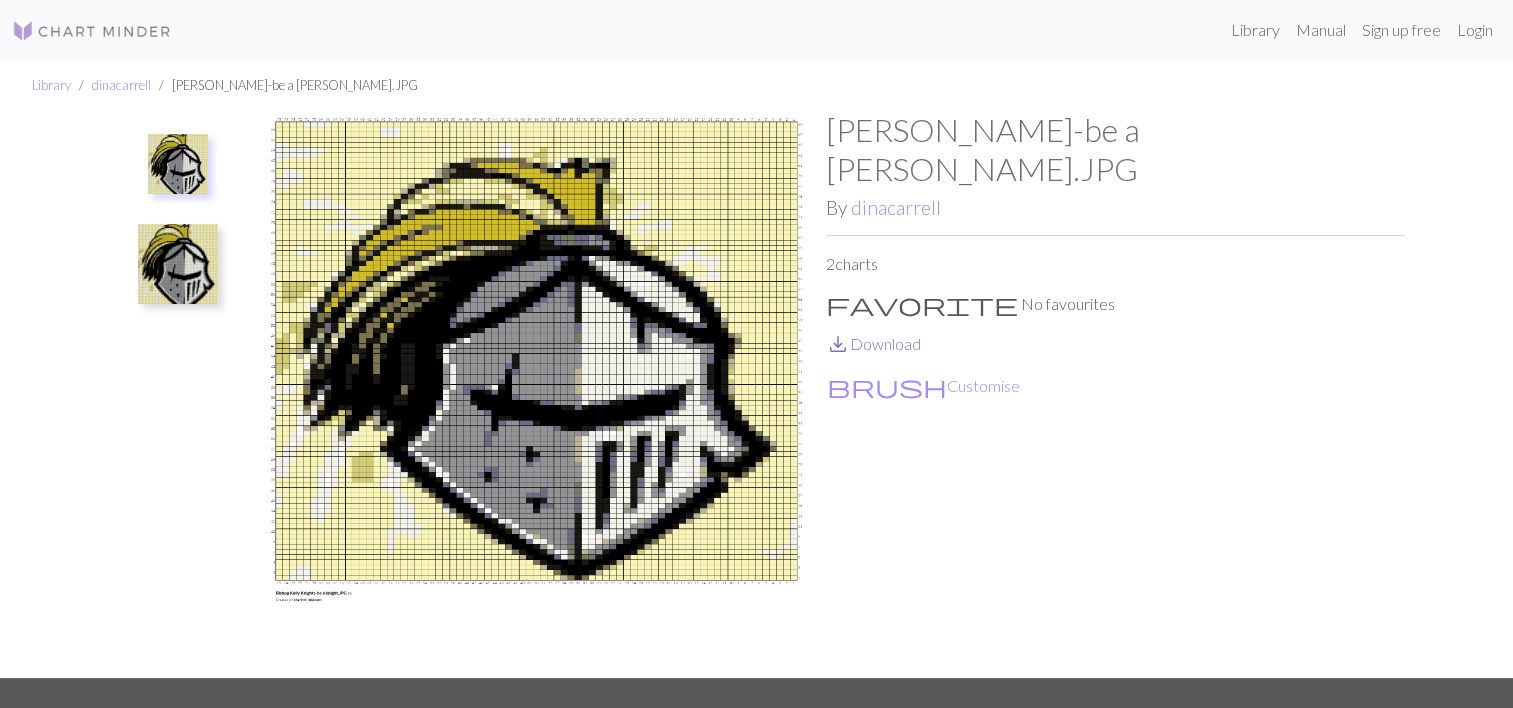 click on "save_alt  Download" at bounding box center (873, 343) 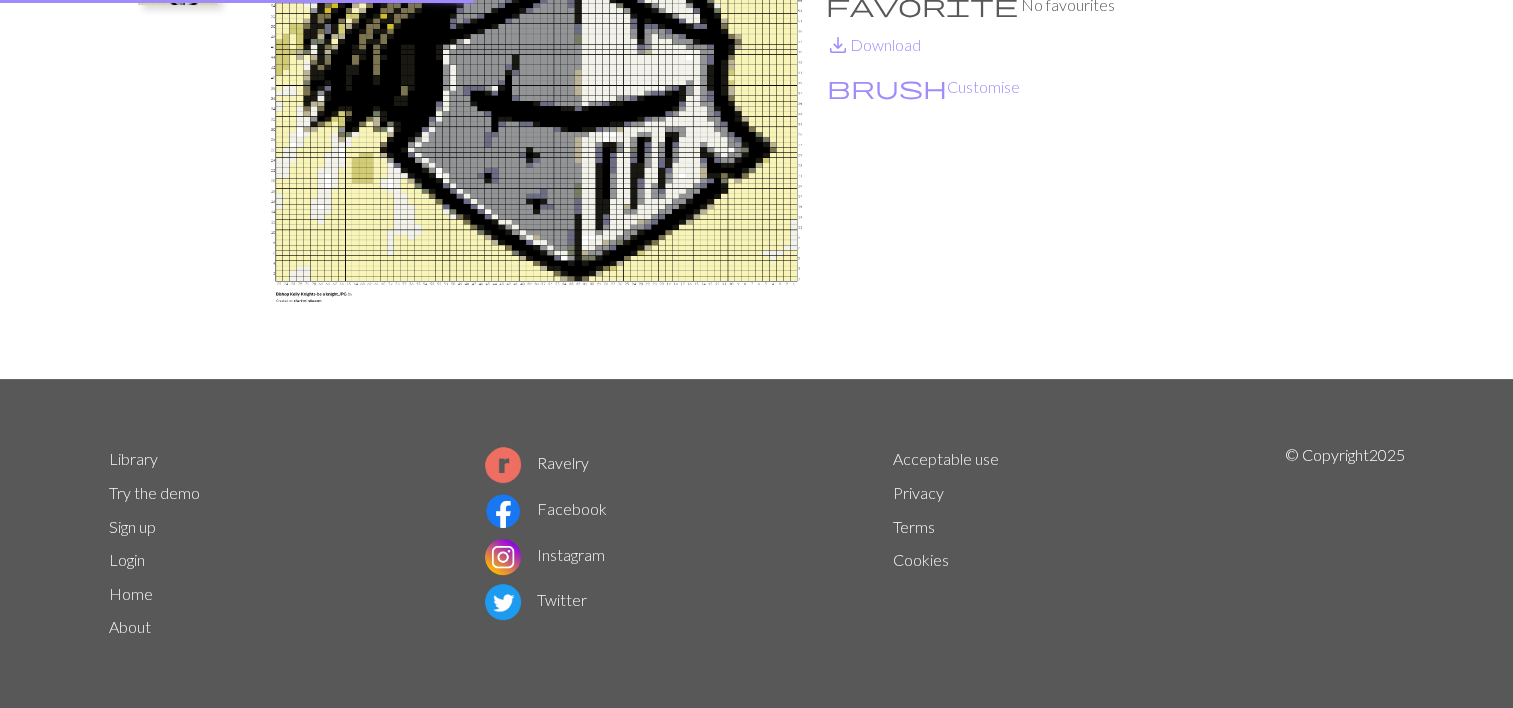 scroll, scrollTop: 0, scrollLeft: 0, axis: both 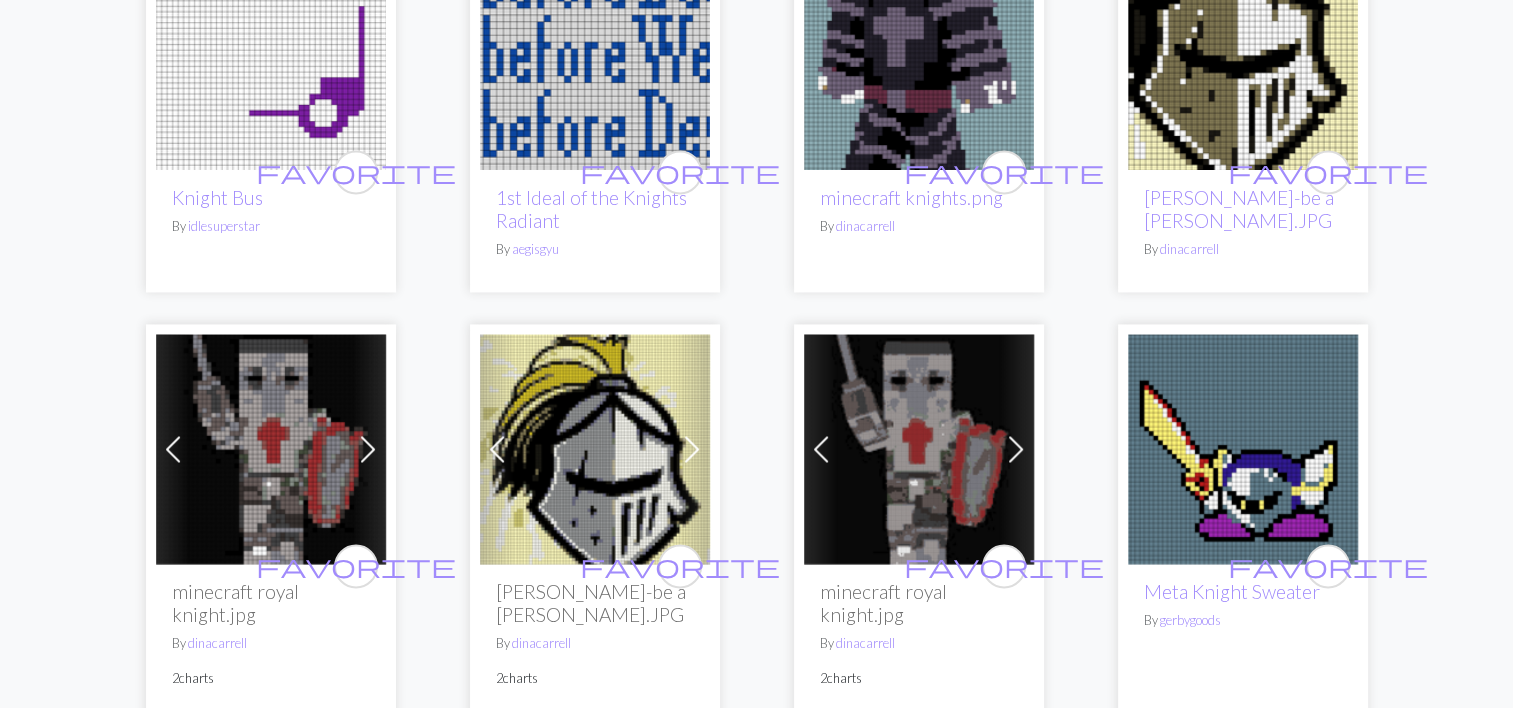 click at bounding box center (271, 449) 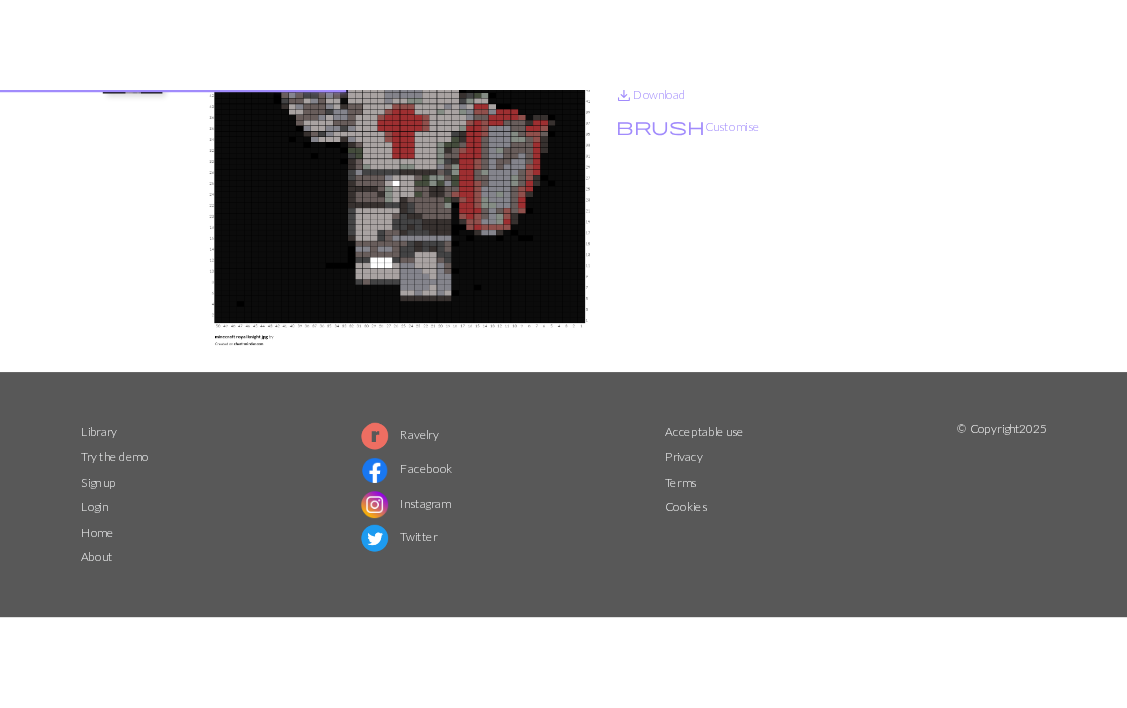 scroll, scrollTop: 0, scrollLeft: 0, axis: both 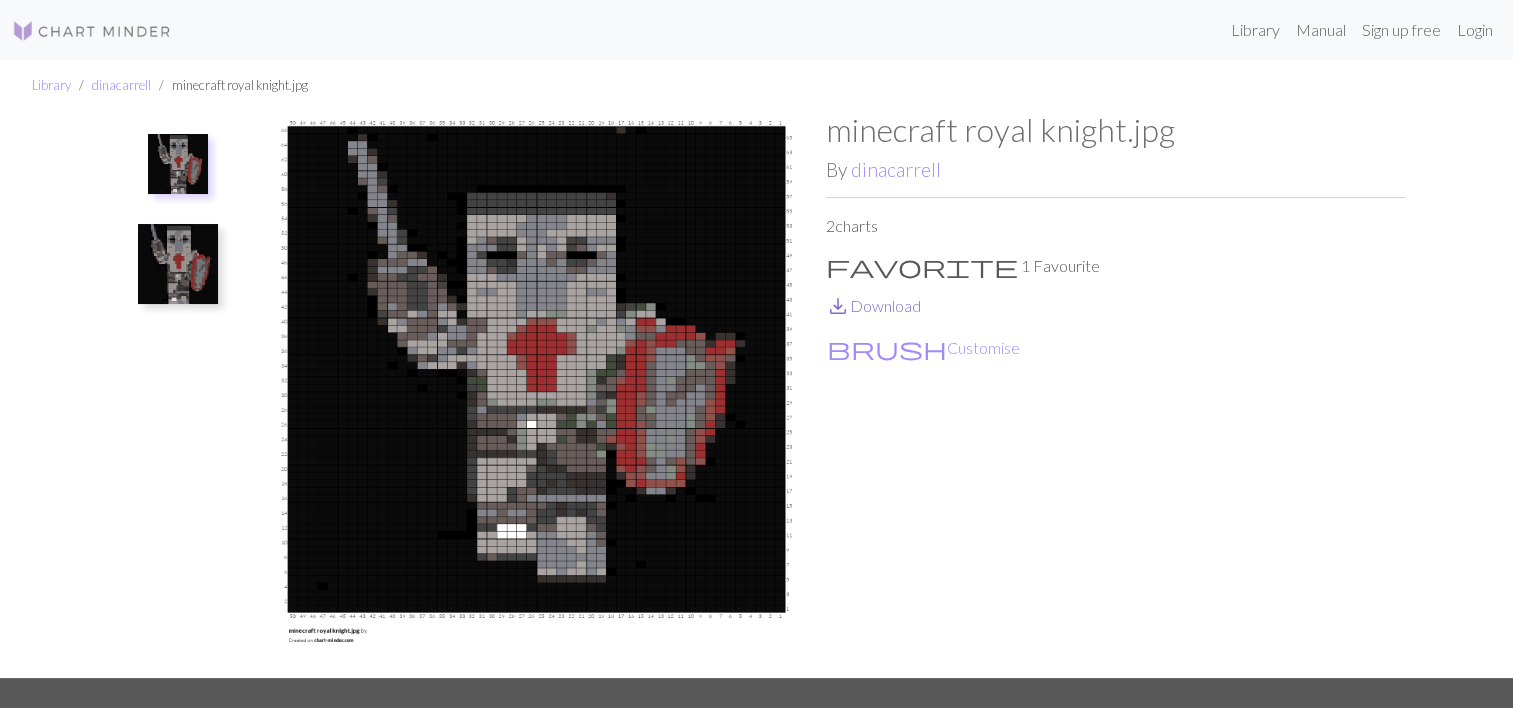 click on "save_alt  Download" at bounding box center (873, 305) 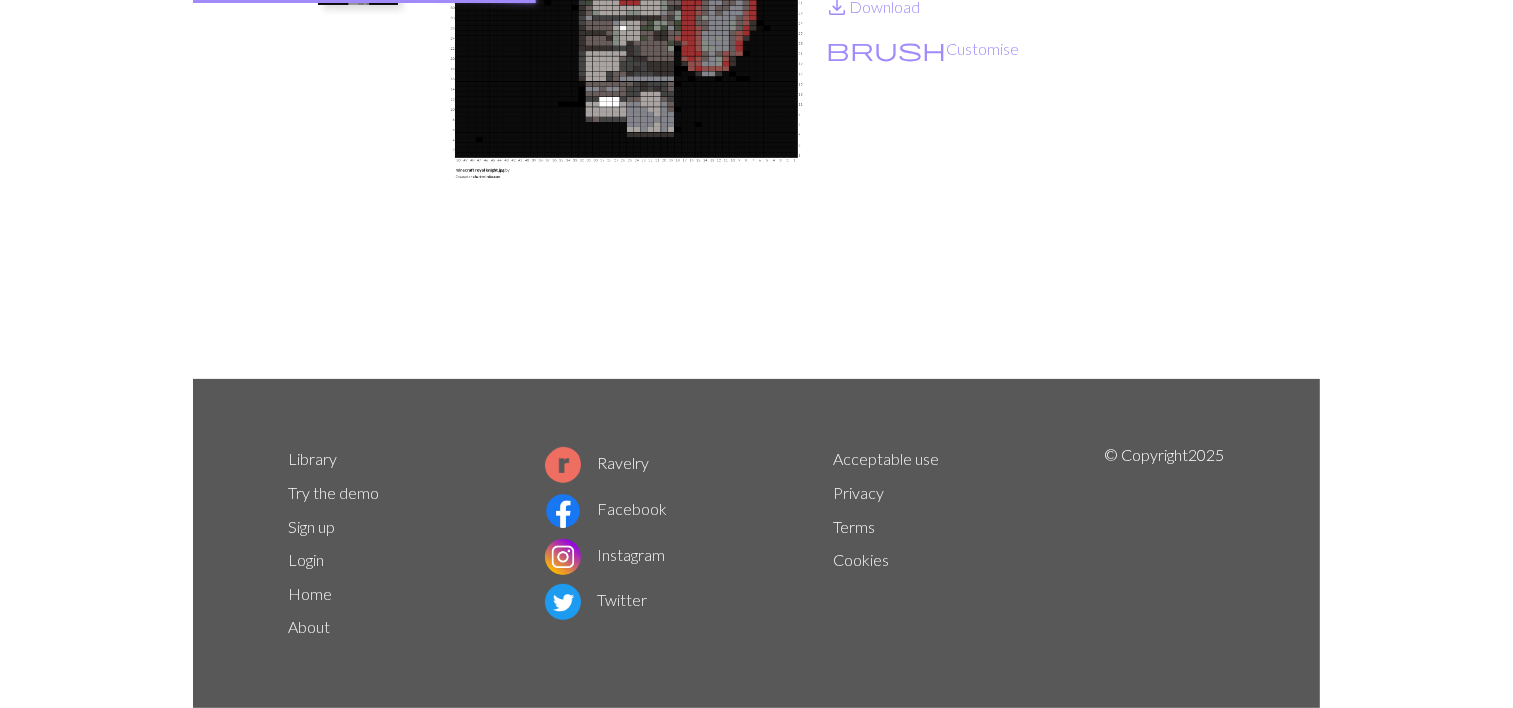 scroll, scrollTop: 0, scrollLeft: 0, axis: both 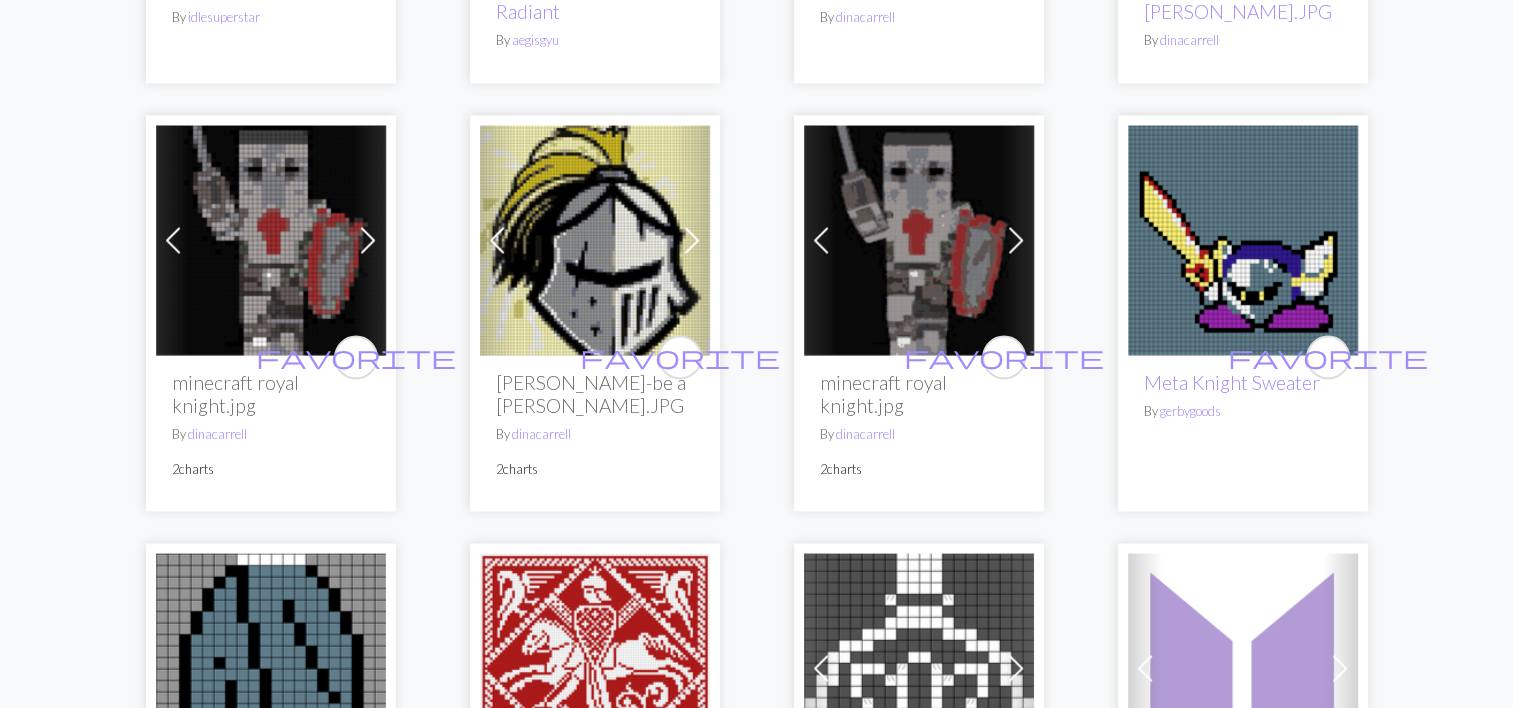 click at bounding box center [271, 240] 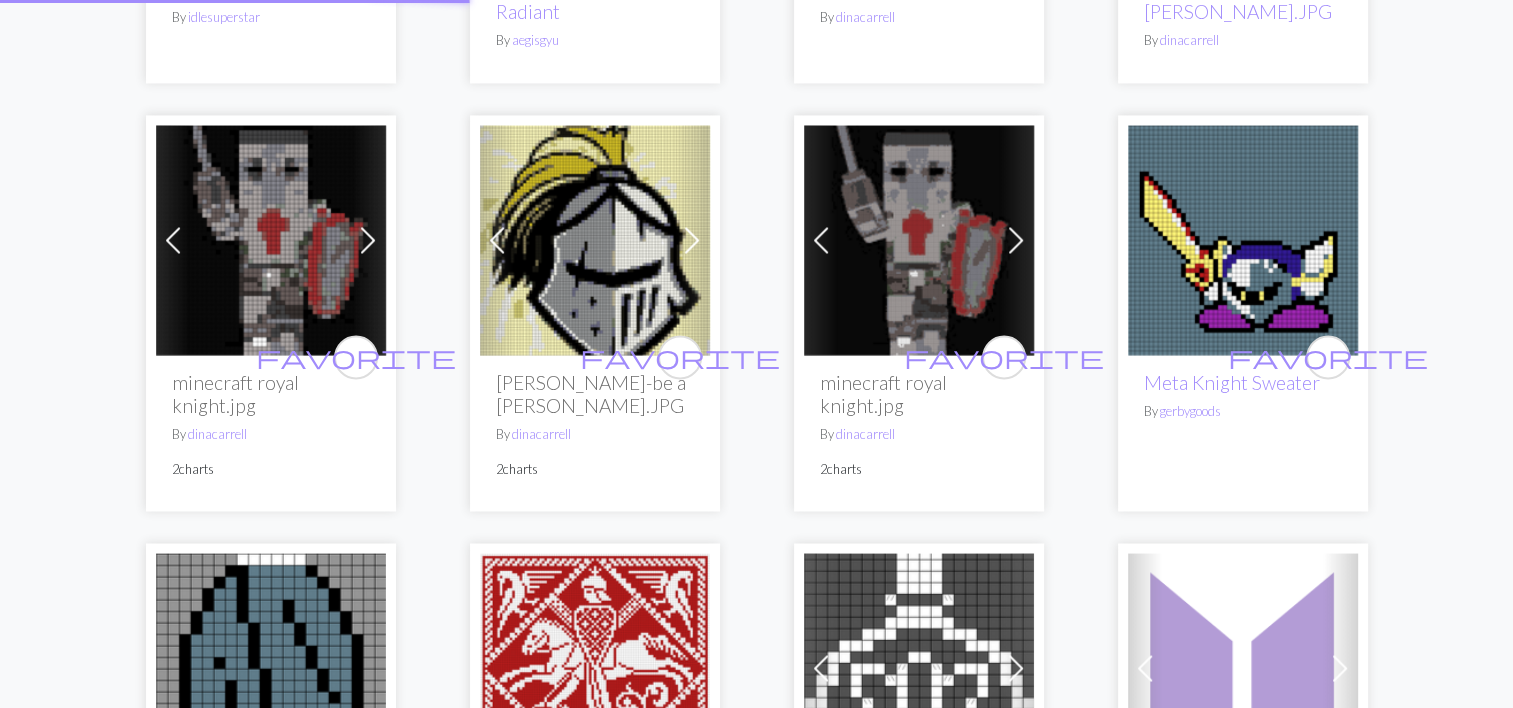 scroll, scrollTop: 0, scrollLeft: 0, axis: both 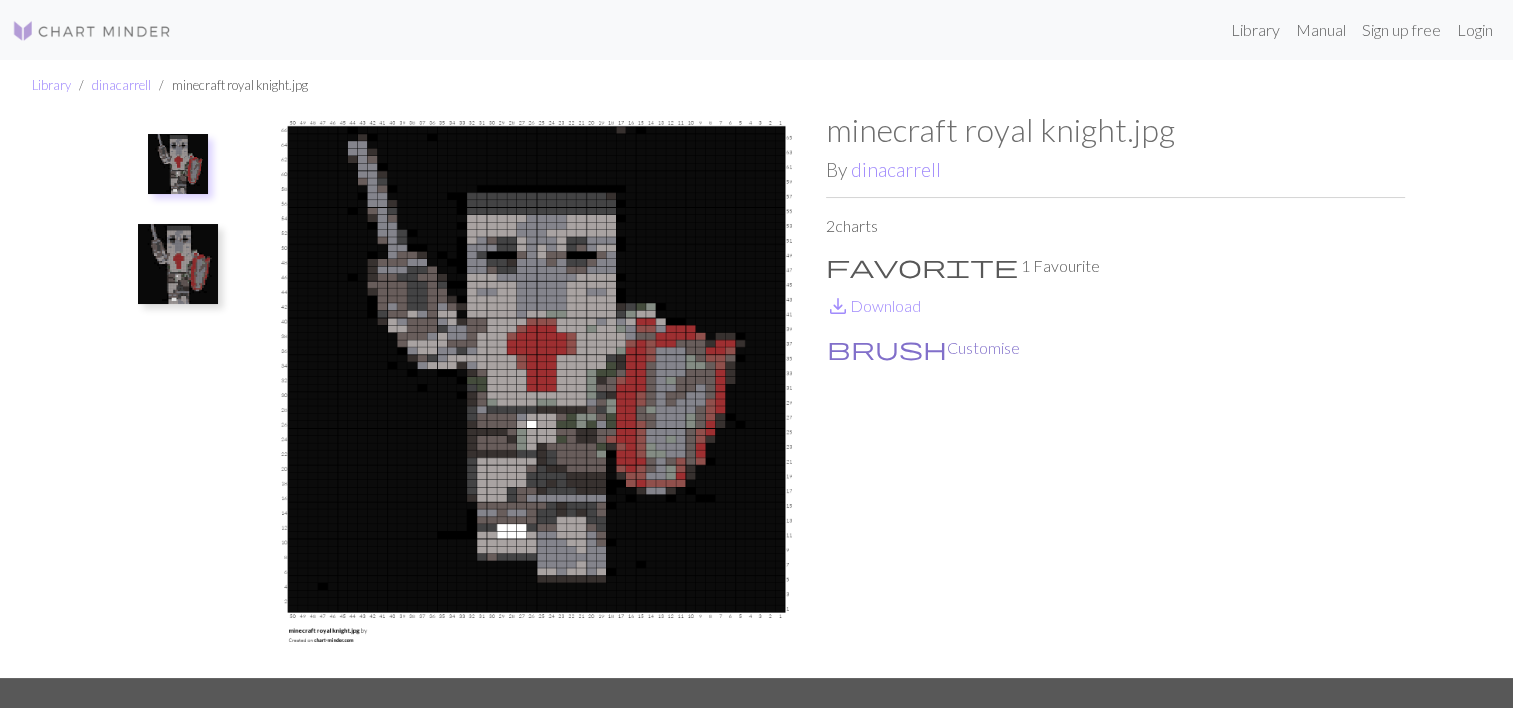 click on "brush Customise" at bounding box center [923, 348] 